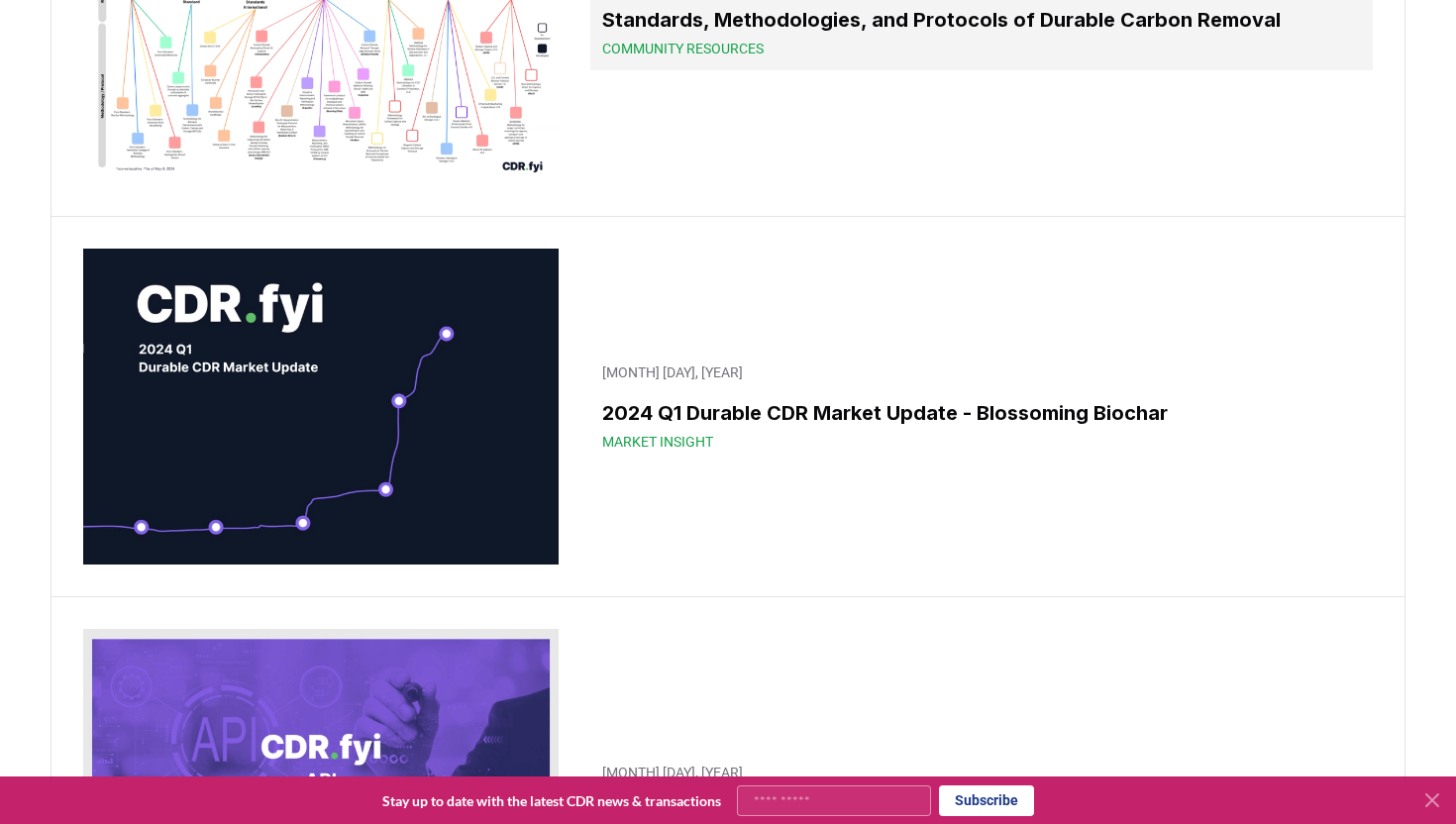 scroll, scrollTop: 31293, scrollLeft: 0, axis: vertical 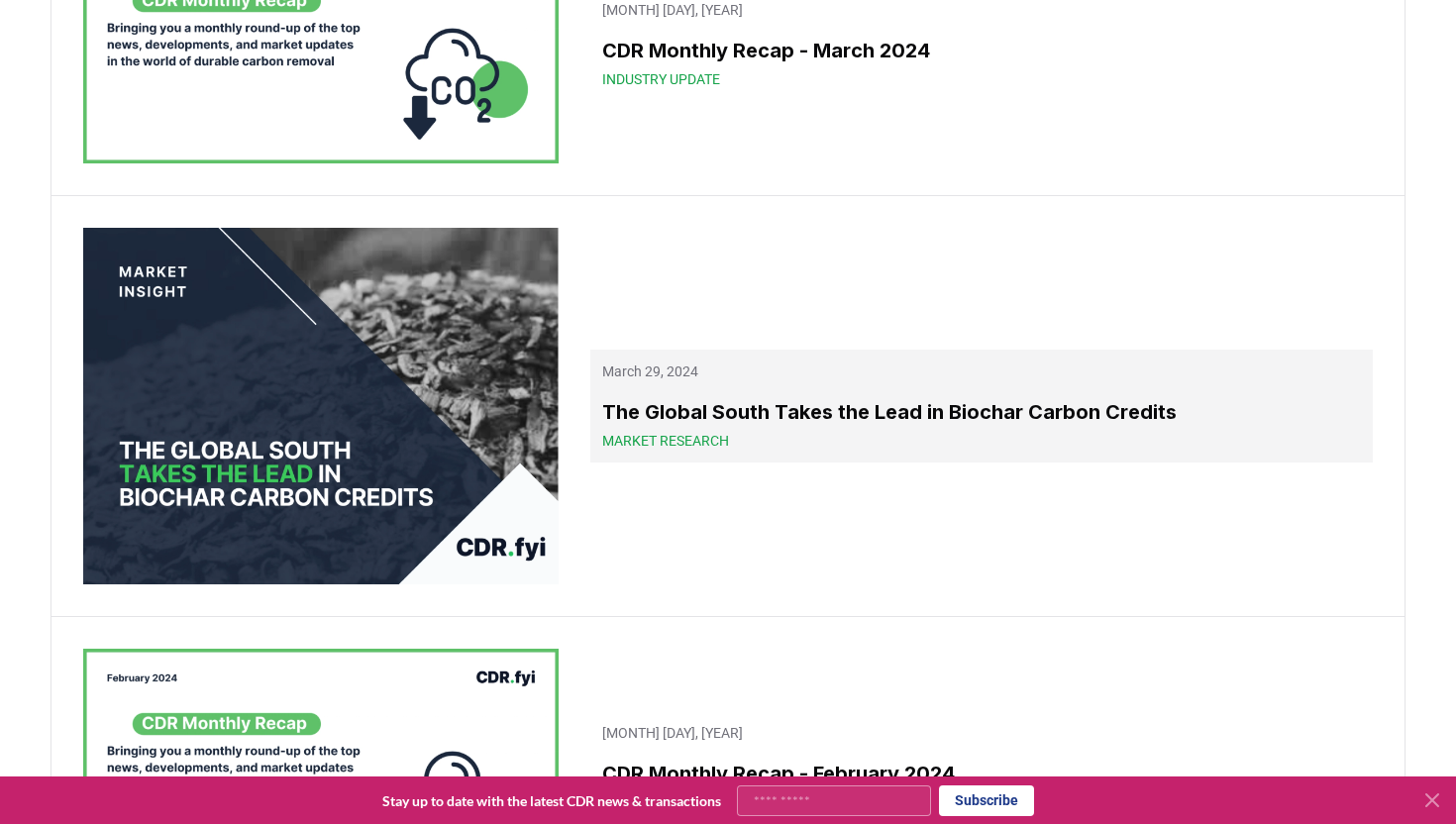 click on "The Global South Takes the Lead in Biochar Carbon Credits" at bounding box center [982, 412] 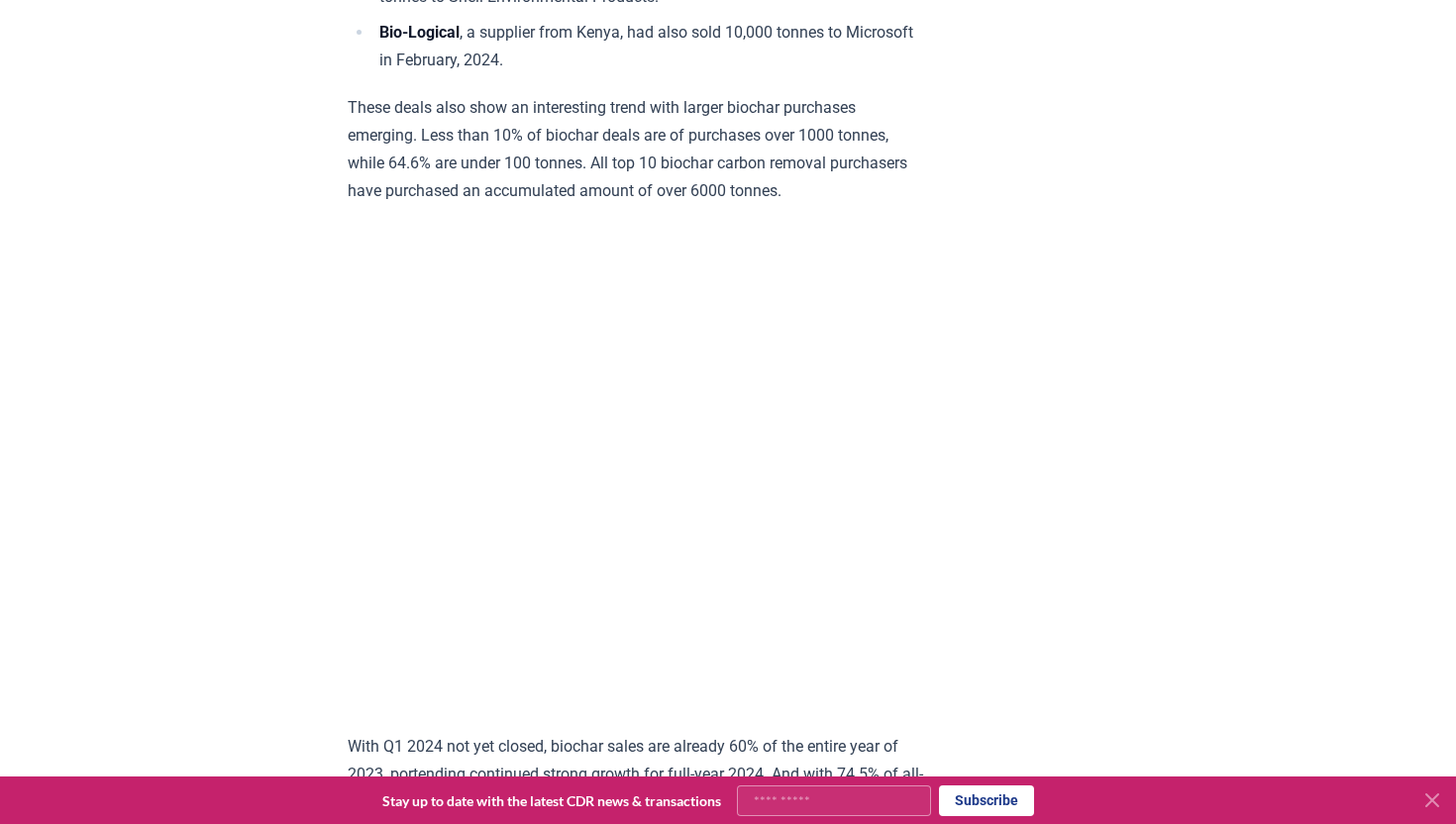 scroll, scrollTop: 4794, scrollLeft: 0, axis: vertical 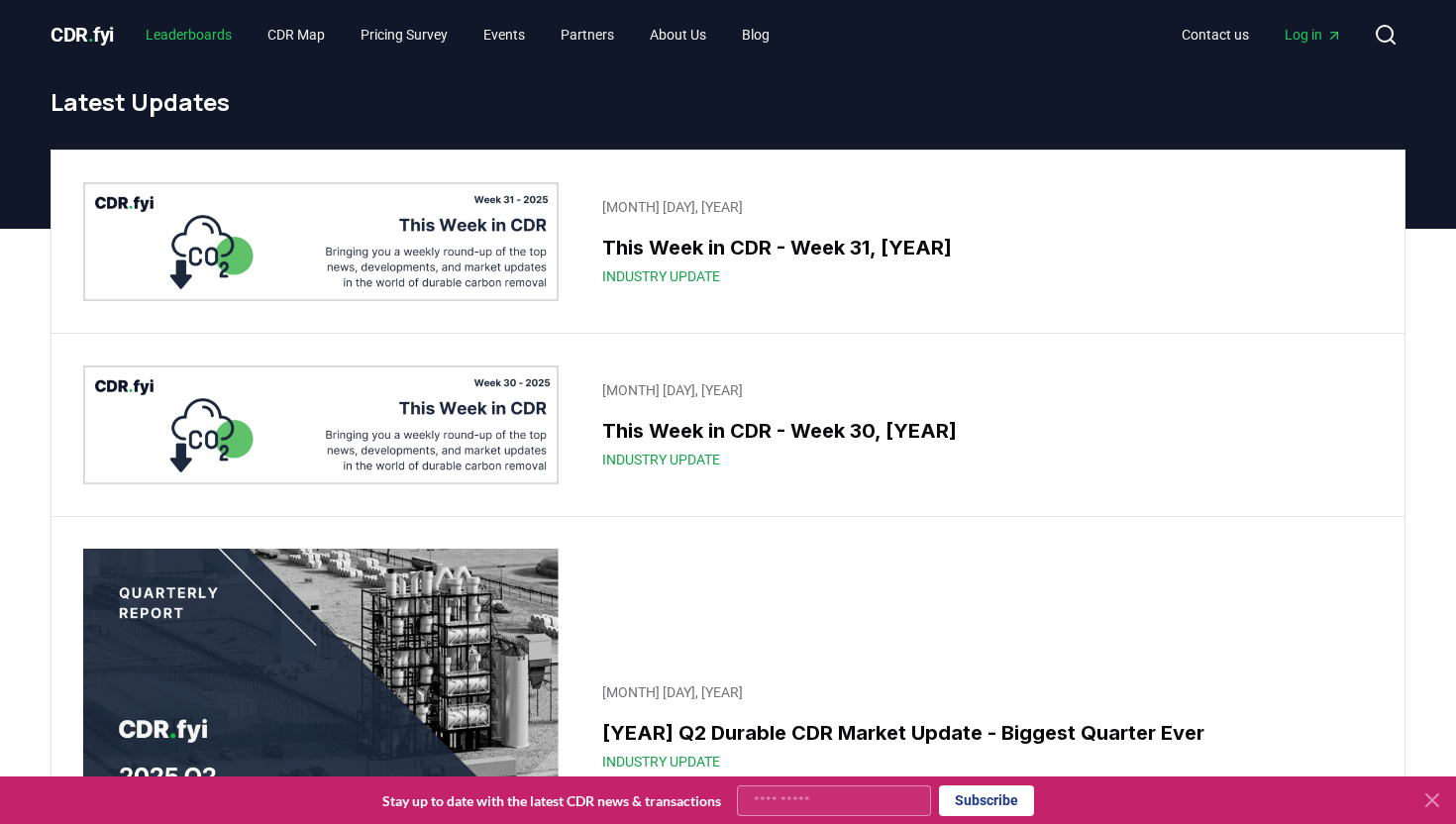 click on "Leaderboards" at bounding box center [188, 35] 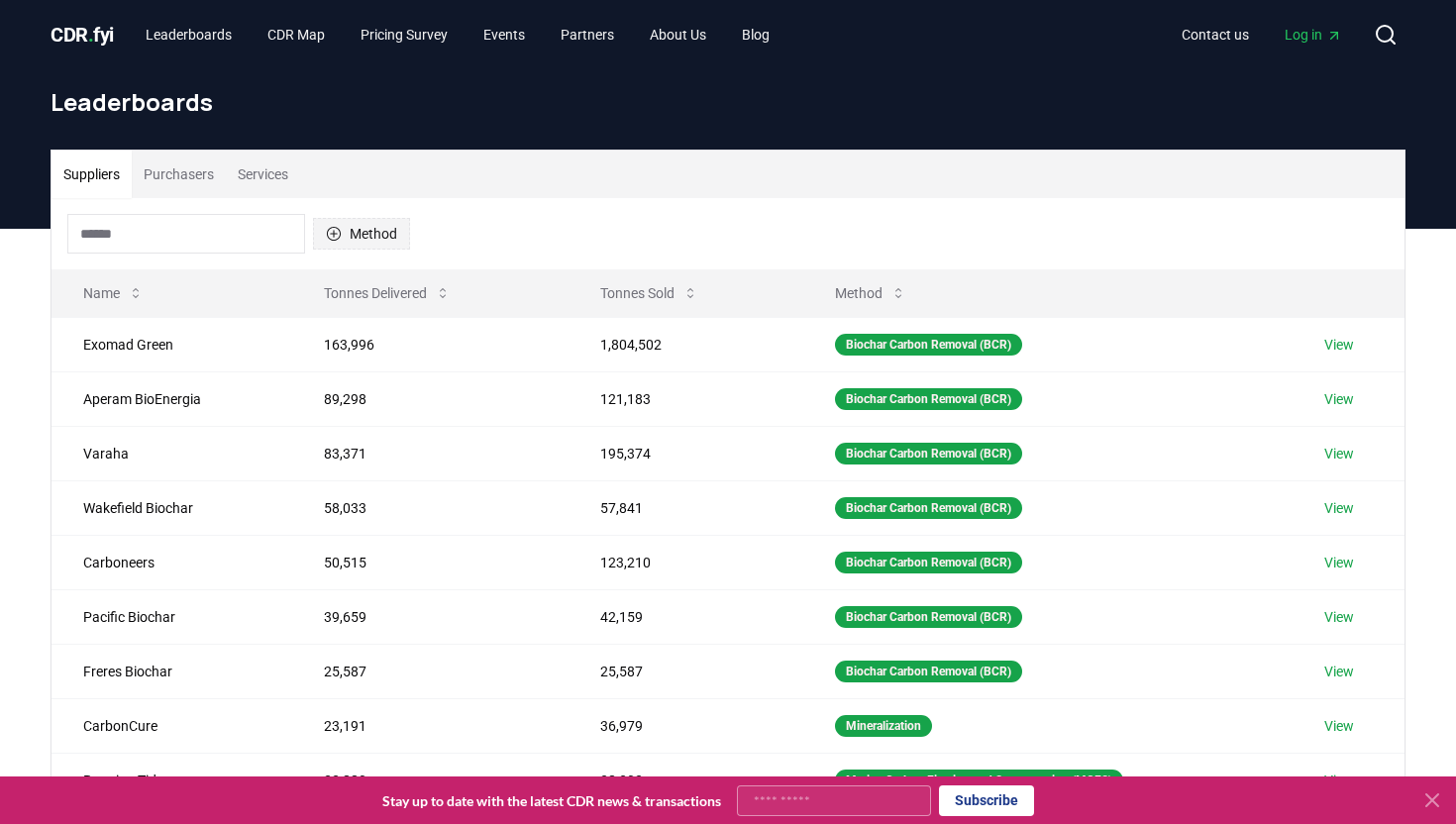 click on "Method" at bounding box center (362, 234) 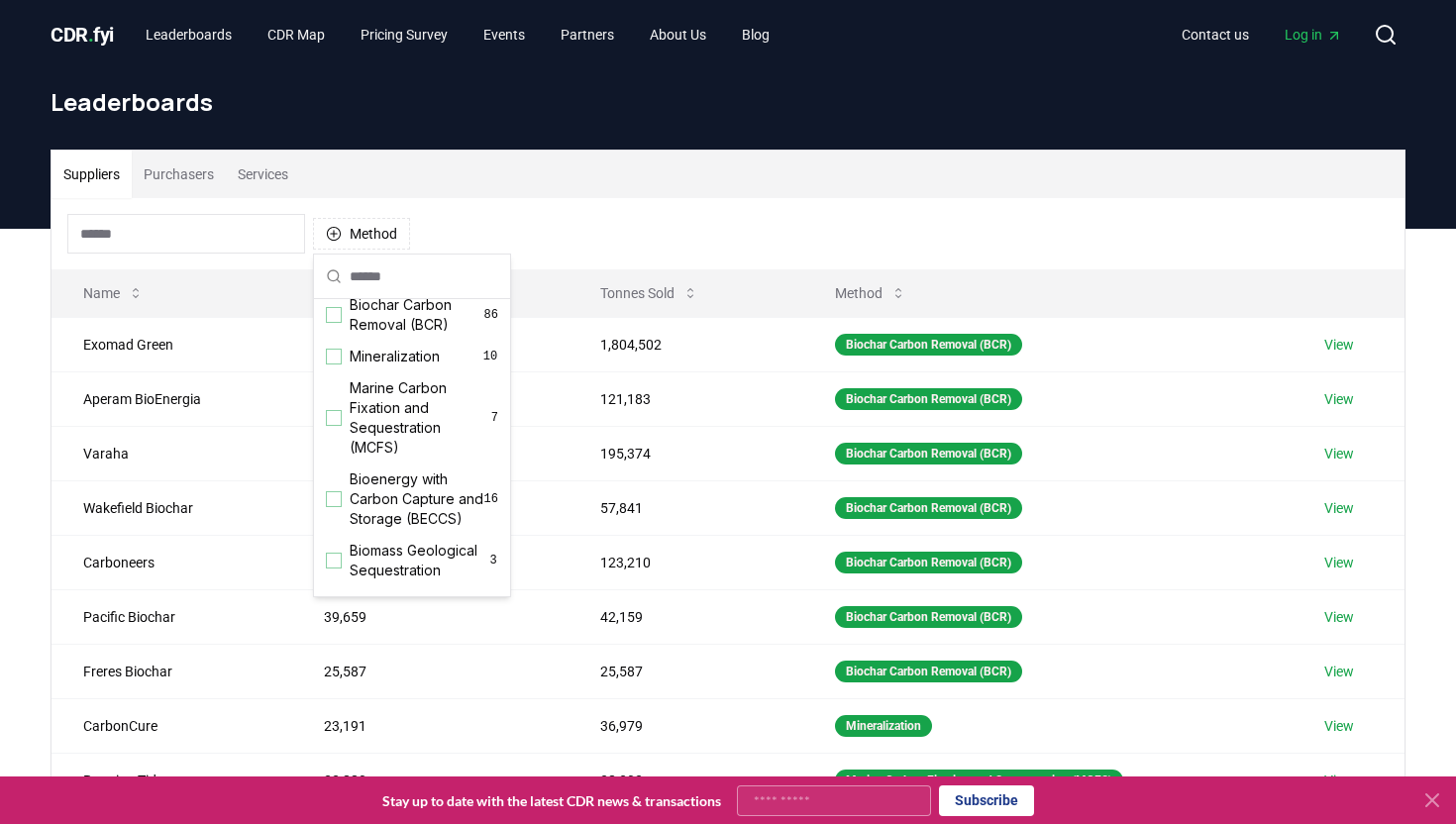 scroll, scrollTop: 0, scrollLeft: 0, axis: both 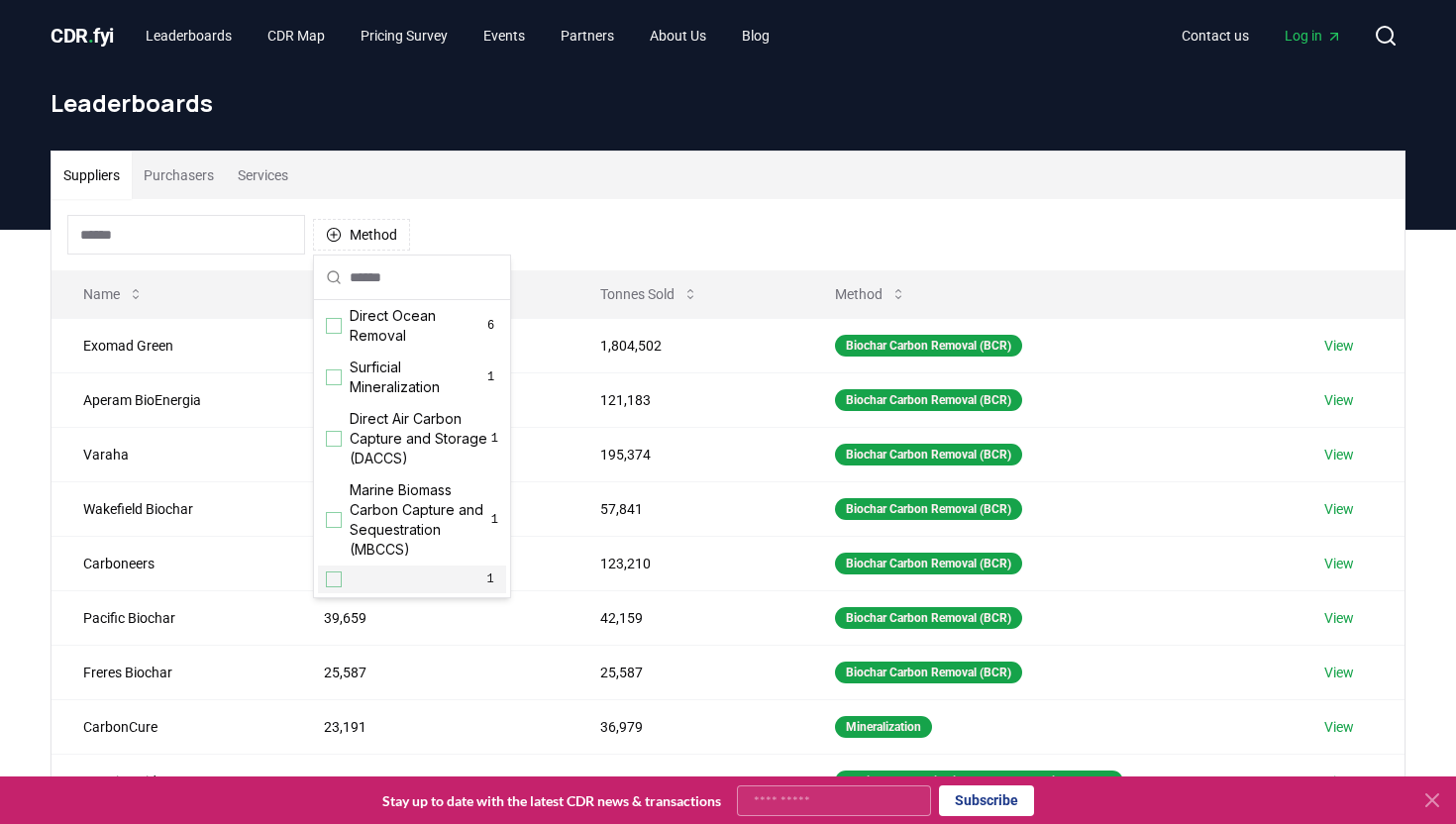 click at bounding box center [334, 579] 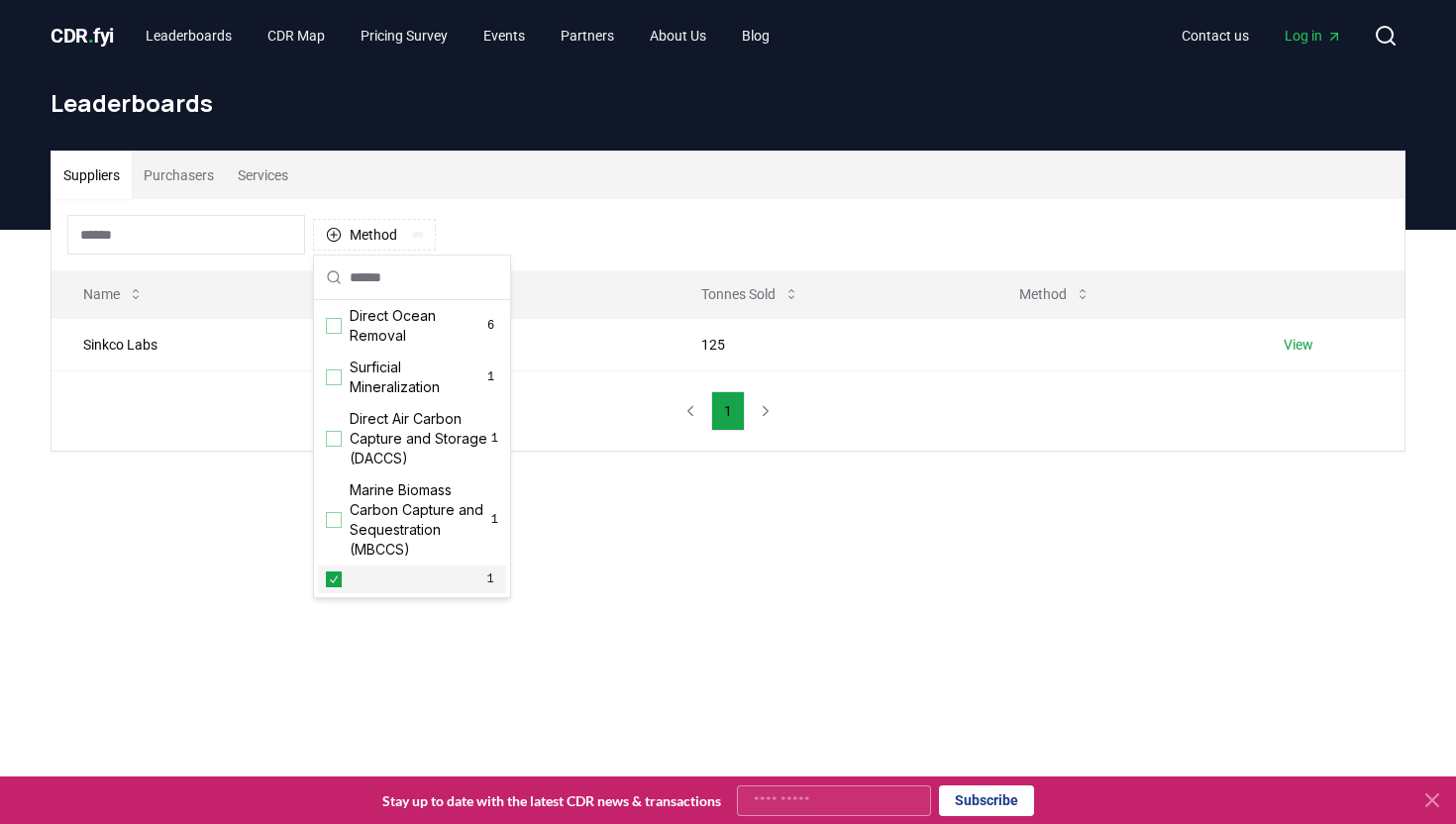 click 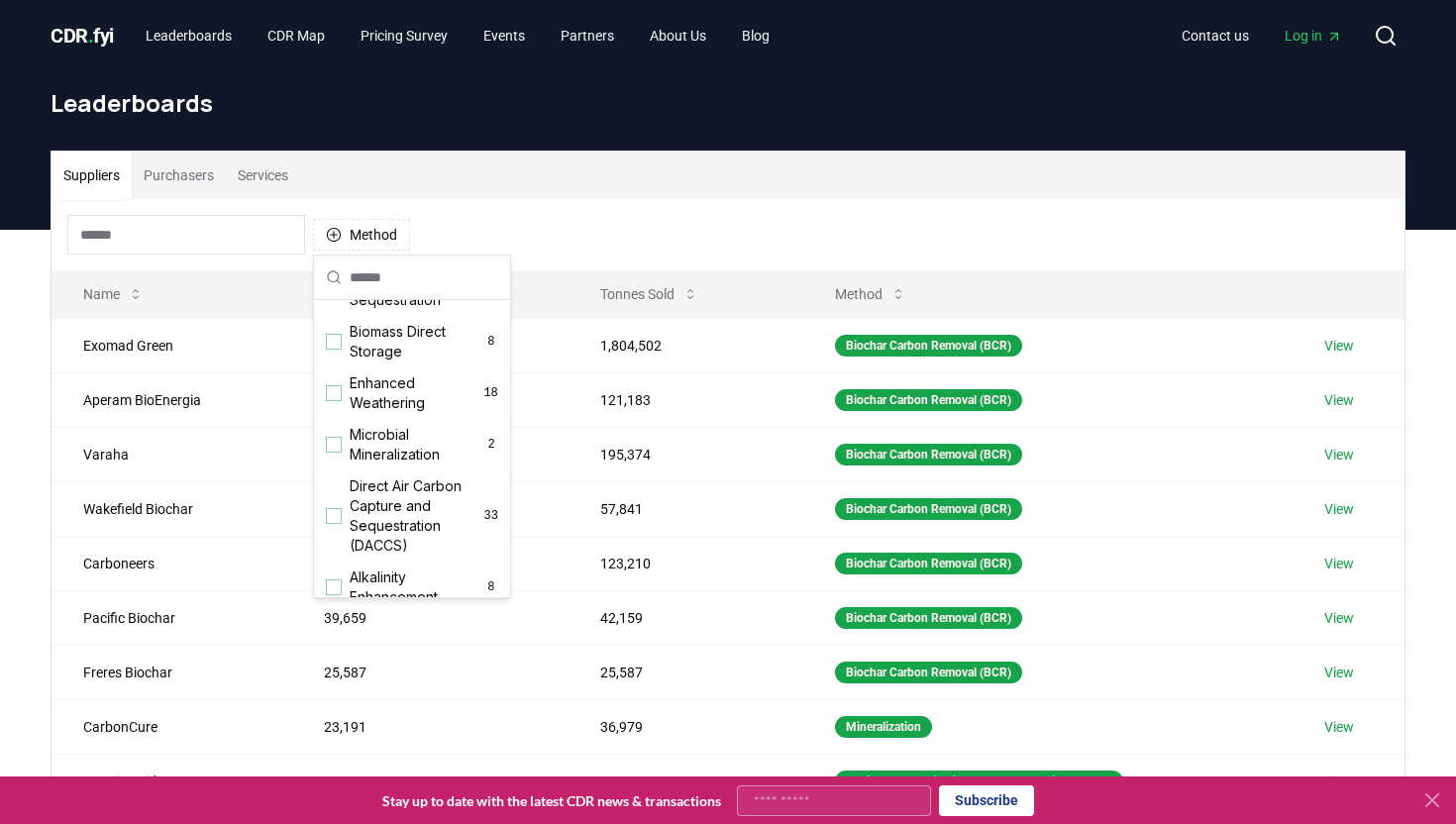 scroll, scrollTop: 598, scrollLeft: 0, axis: vertical 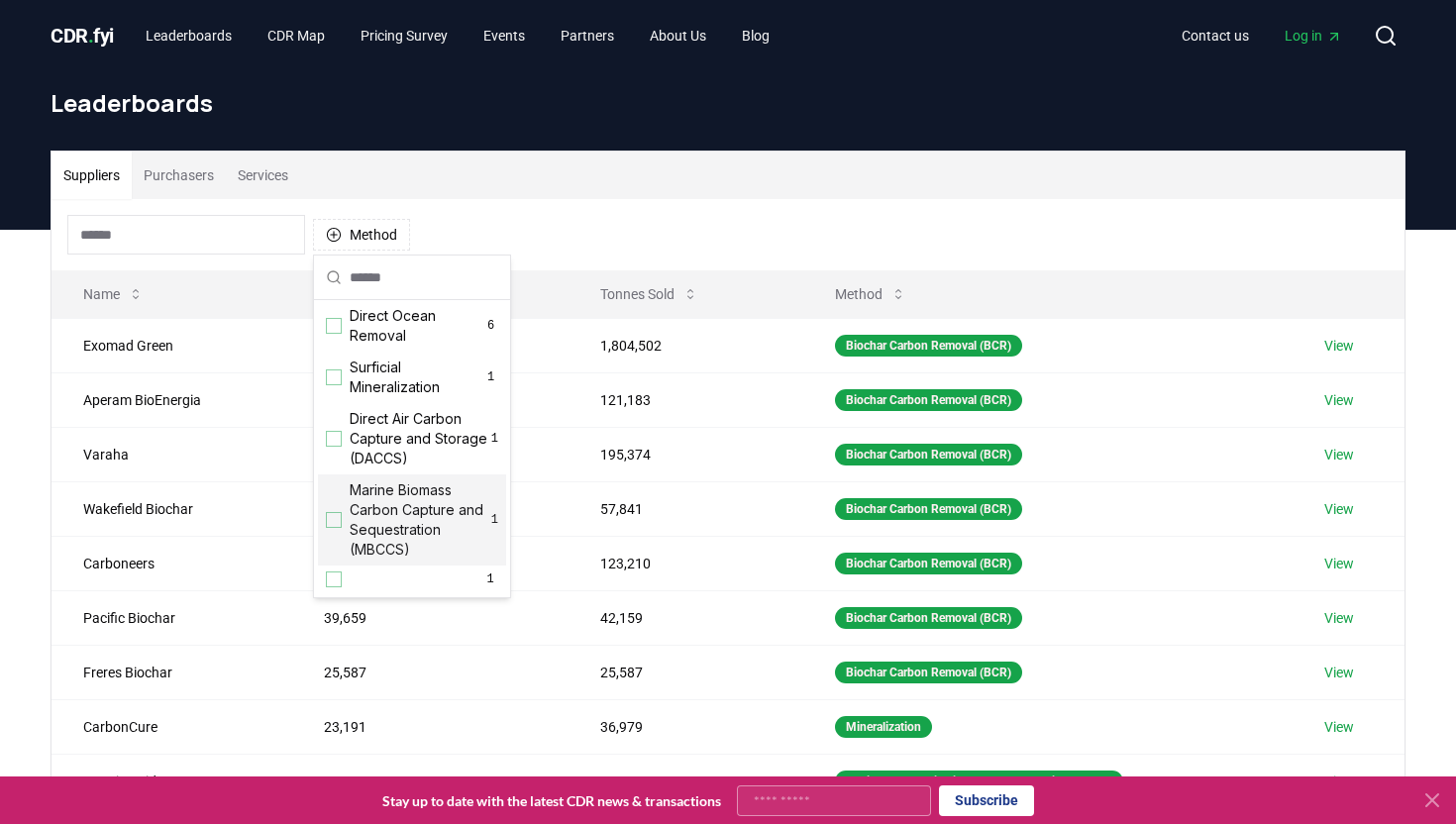 click at bounding box center (334, 520) 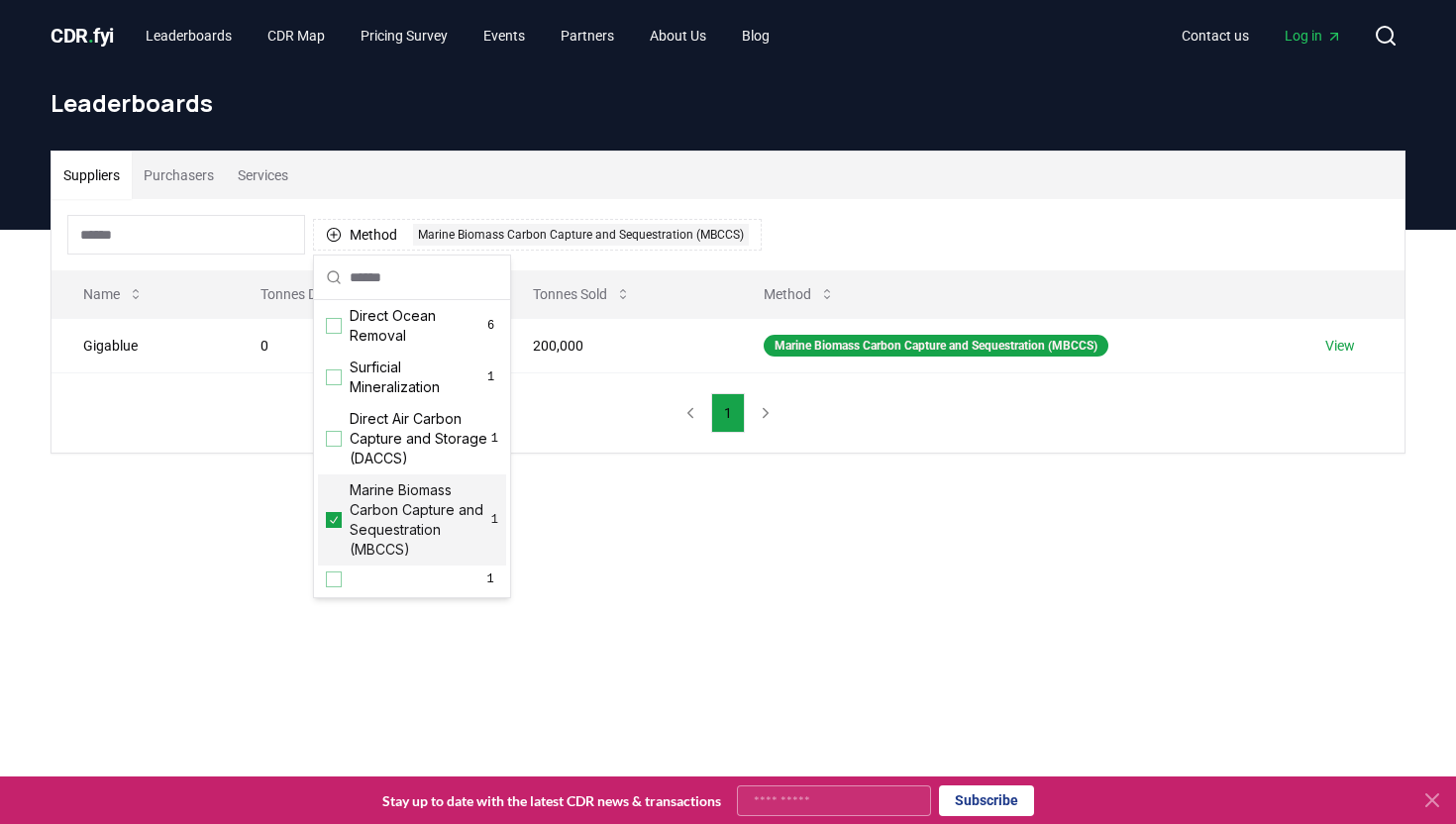 click 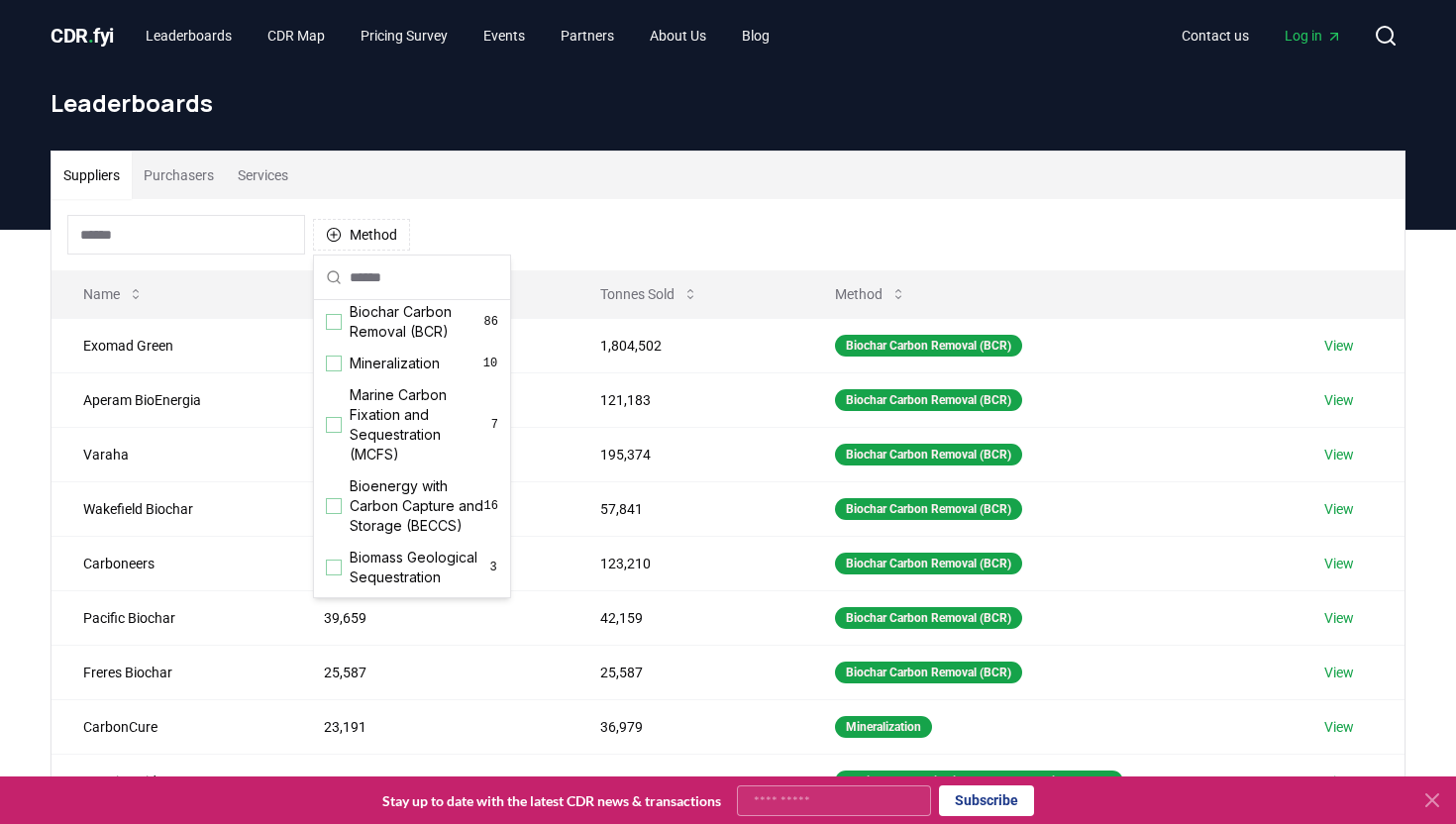 scroll, scrollTop: 0, scrollLeft: 0, axis: both 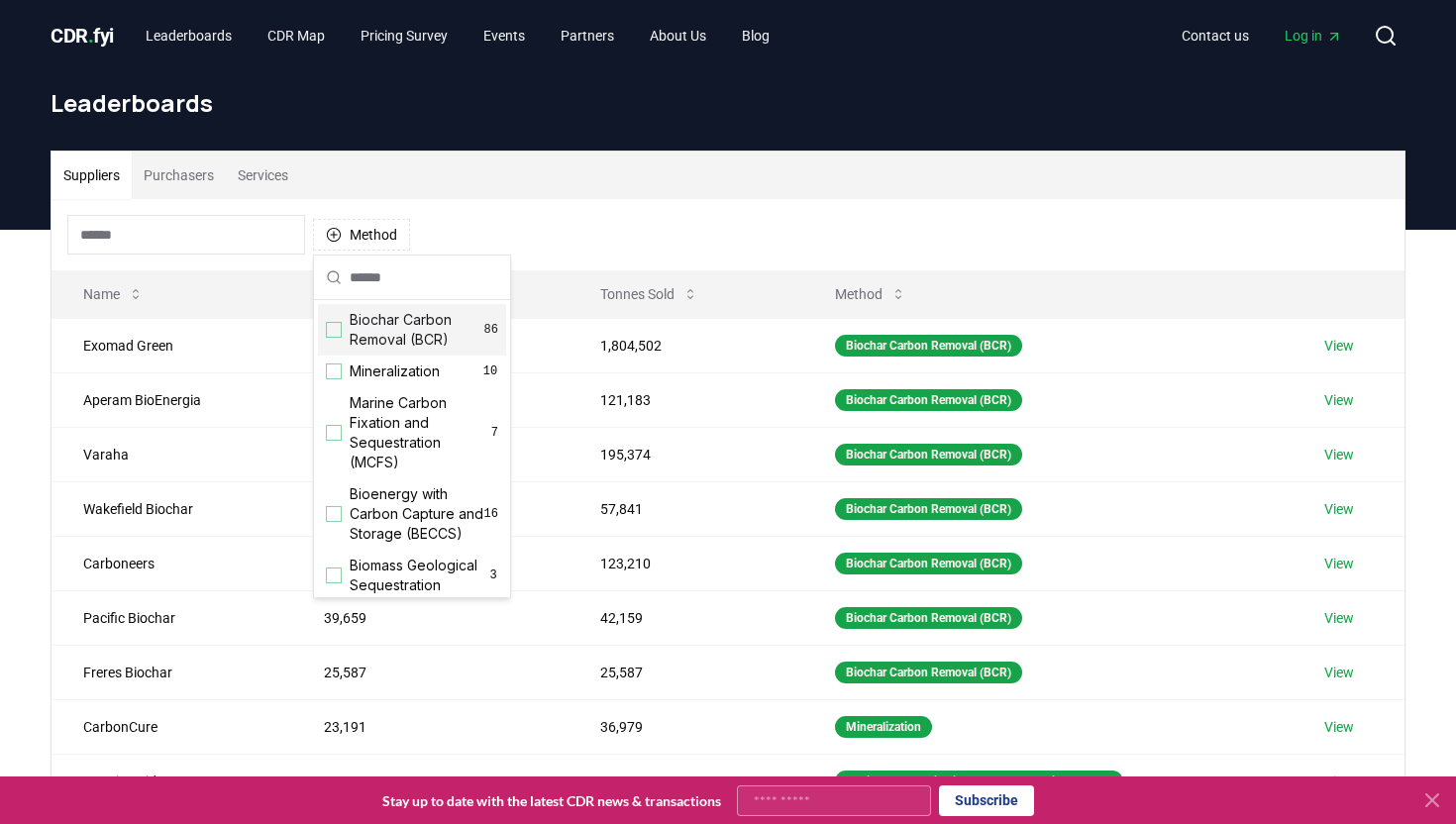 click at bounding box center [334, 330] 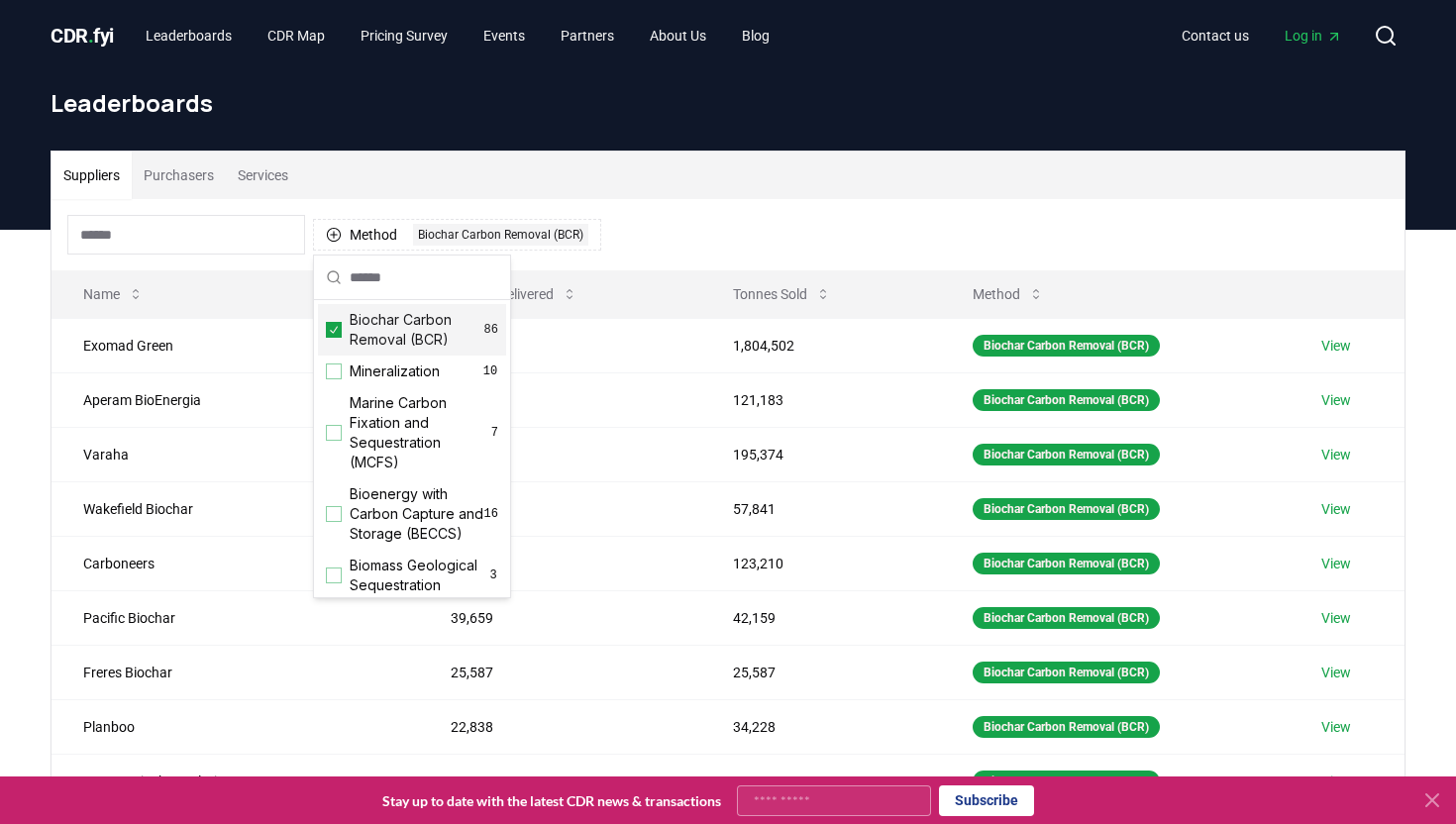 click on "Method 1 Biochar Carbon Removal (BCR)" at bounding box center (728, 235) 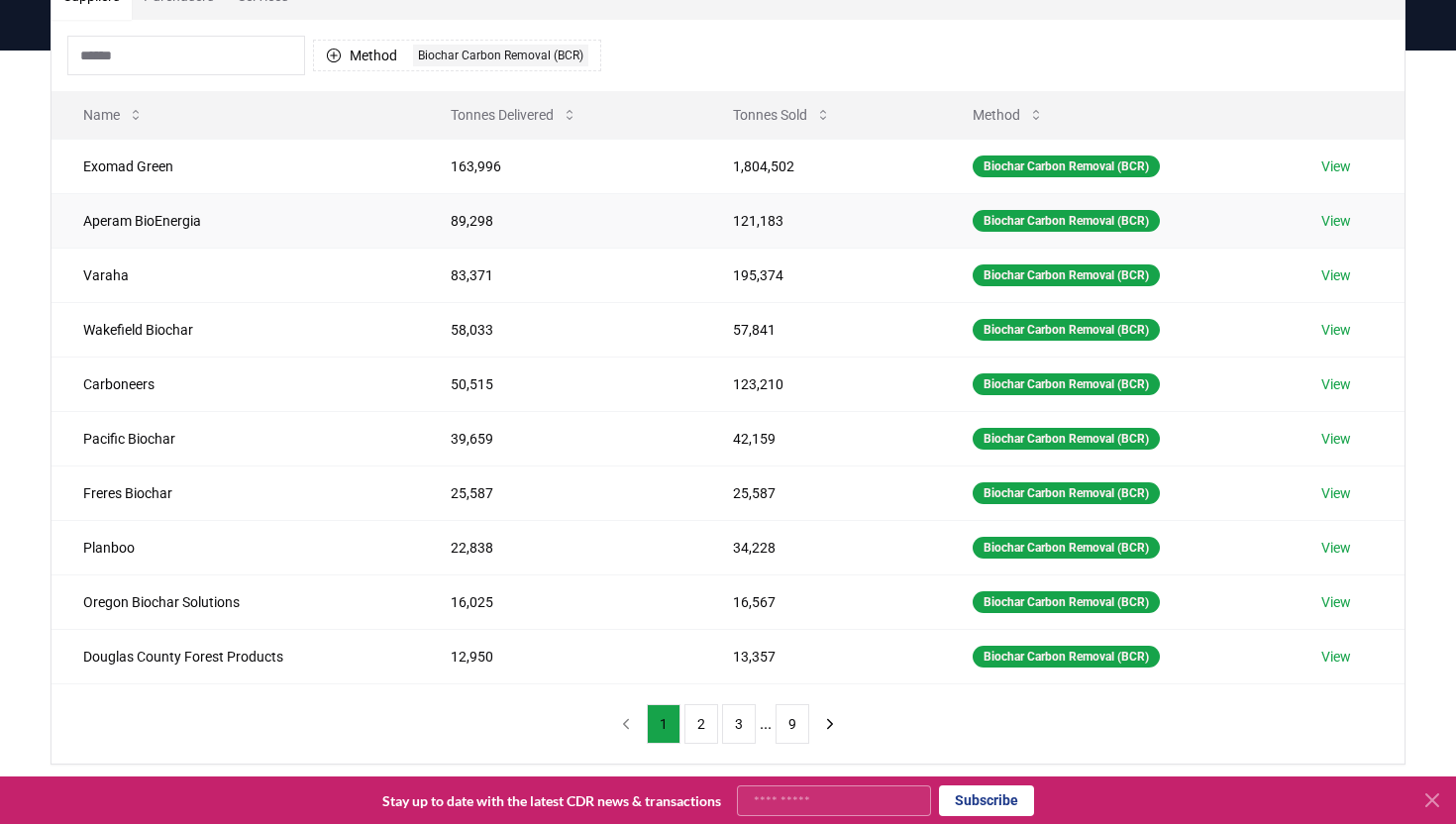 scroll, scrollTop: 174, scrollLeft: 0, axis: vertical 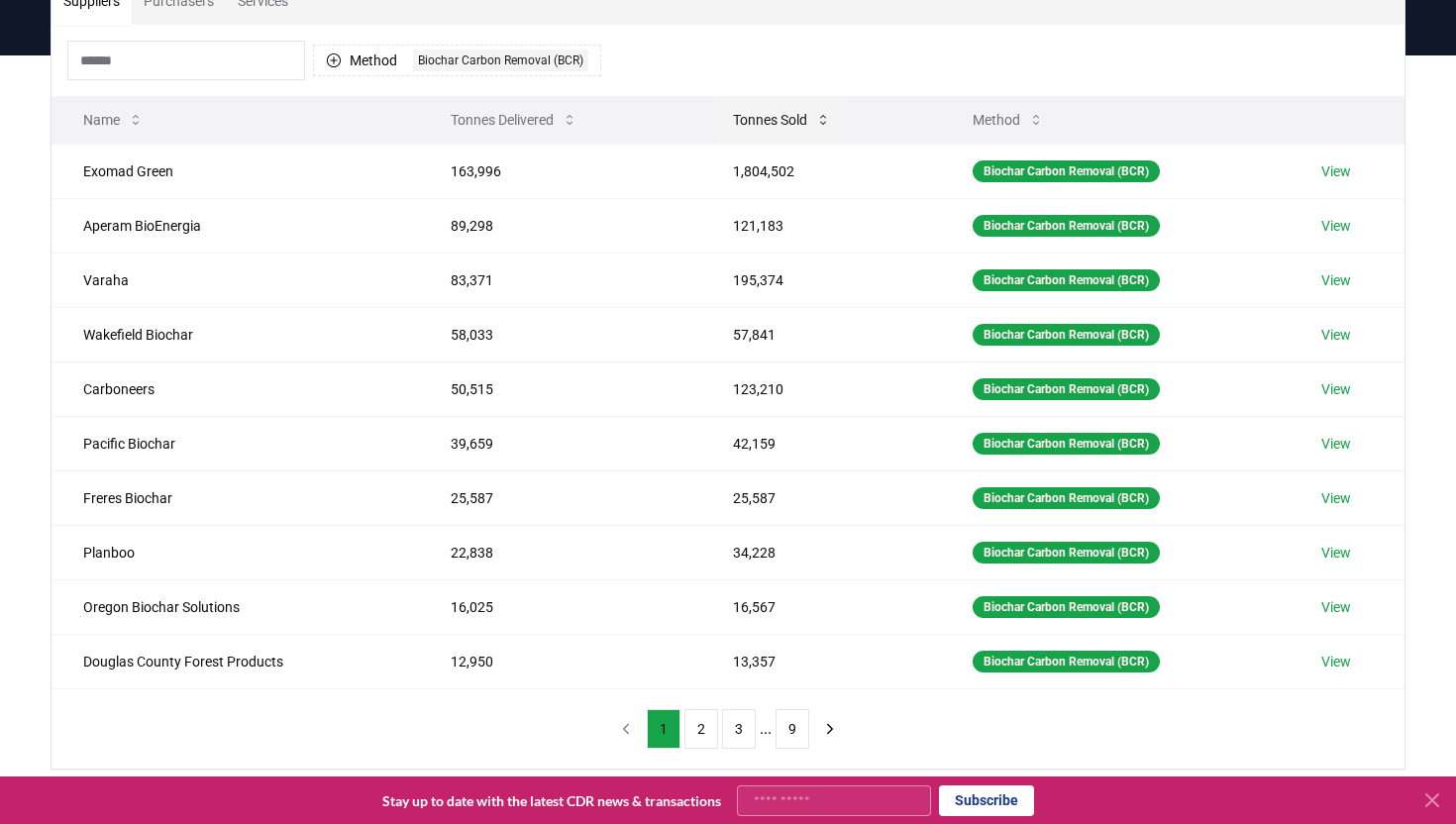 click on "Tonnes Sold" at bounding box center (781, 120) 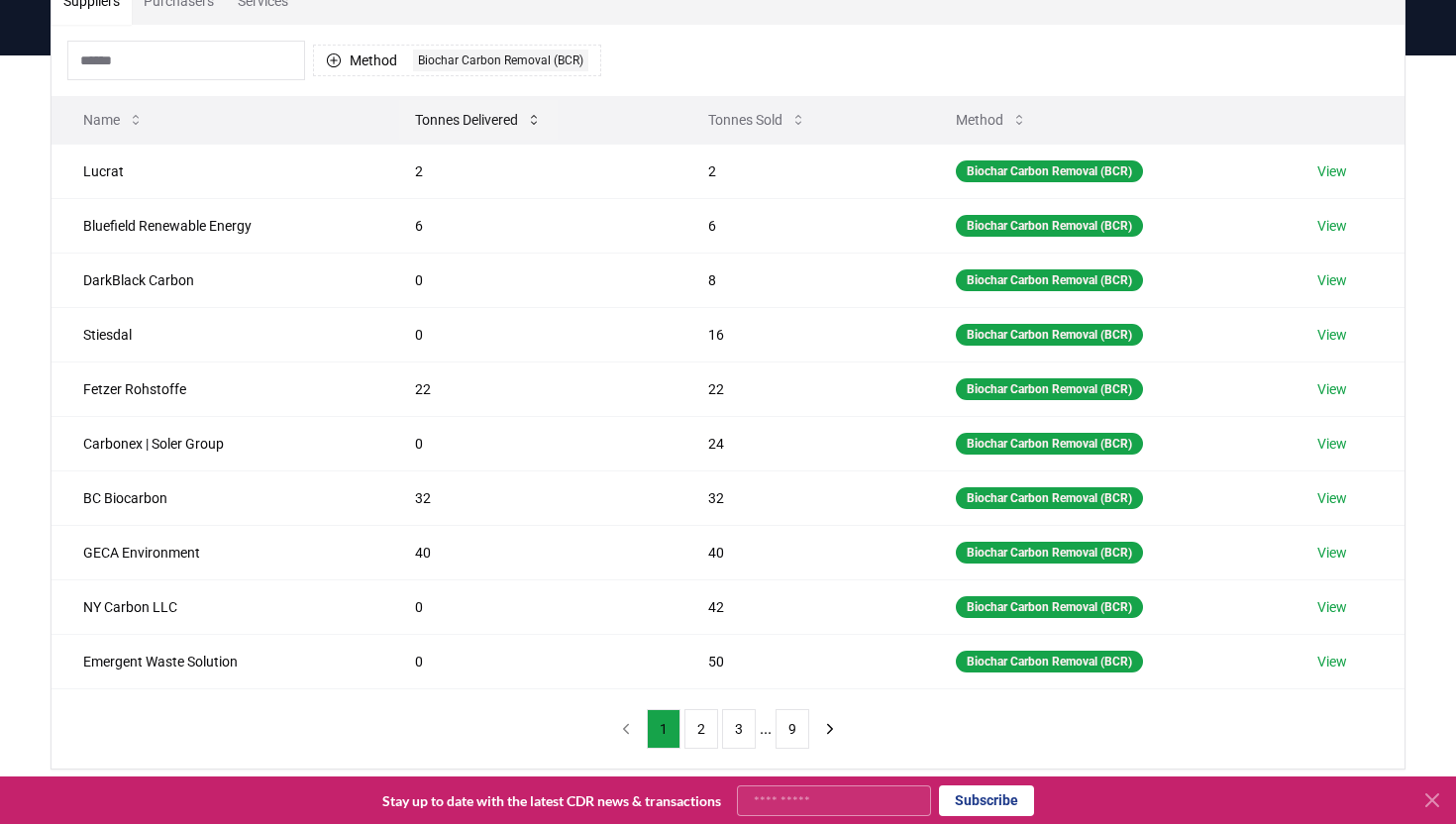 click 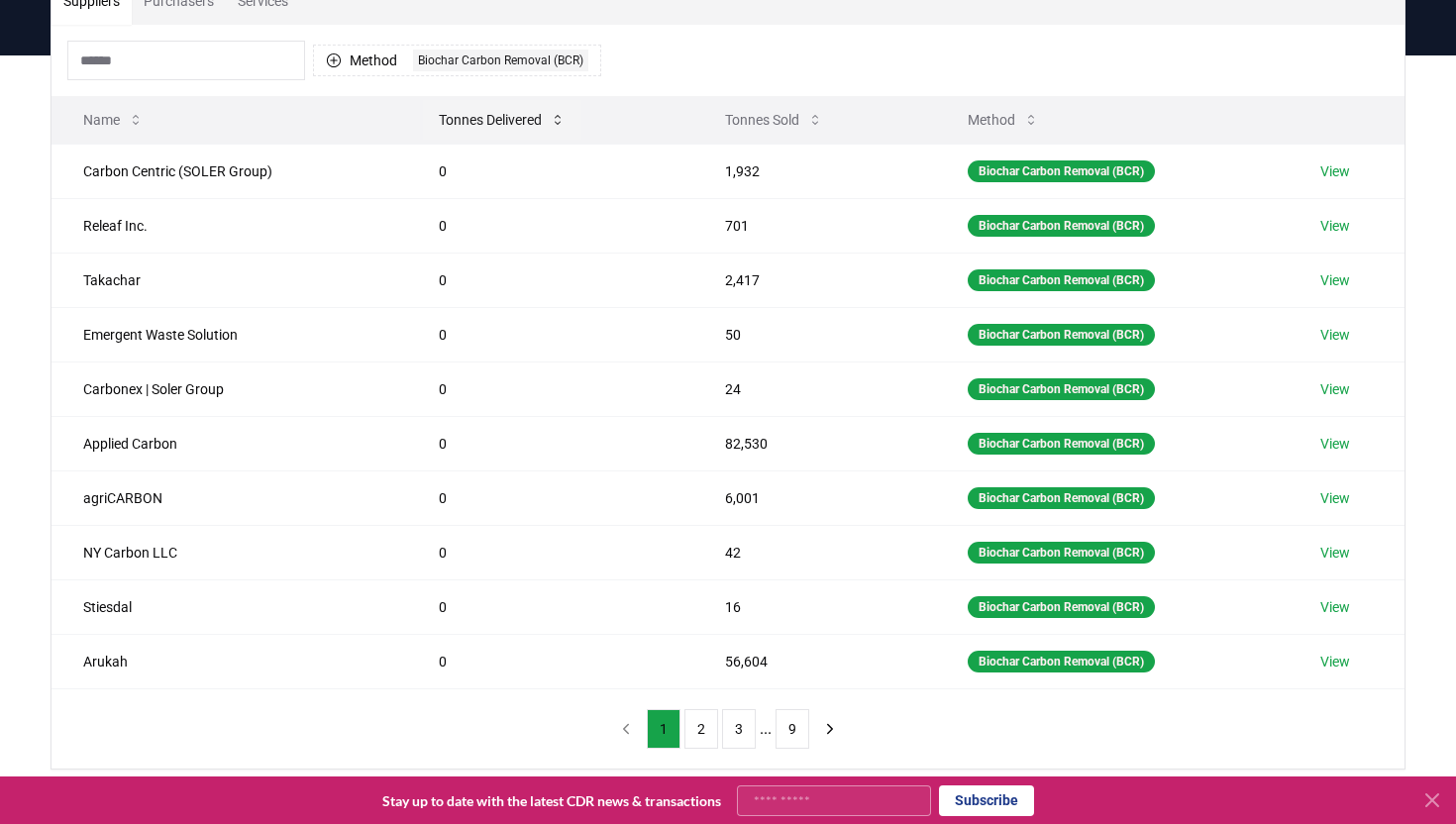 click on "Tonnes Delivered" at bounding box center [502, 120] 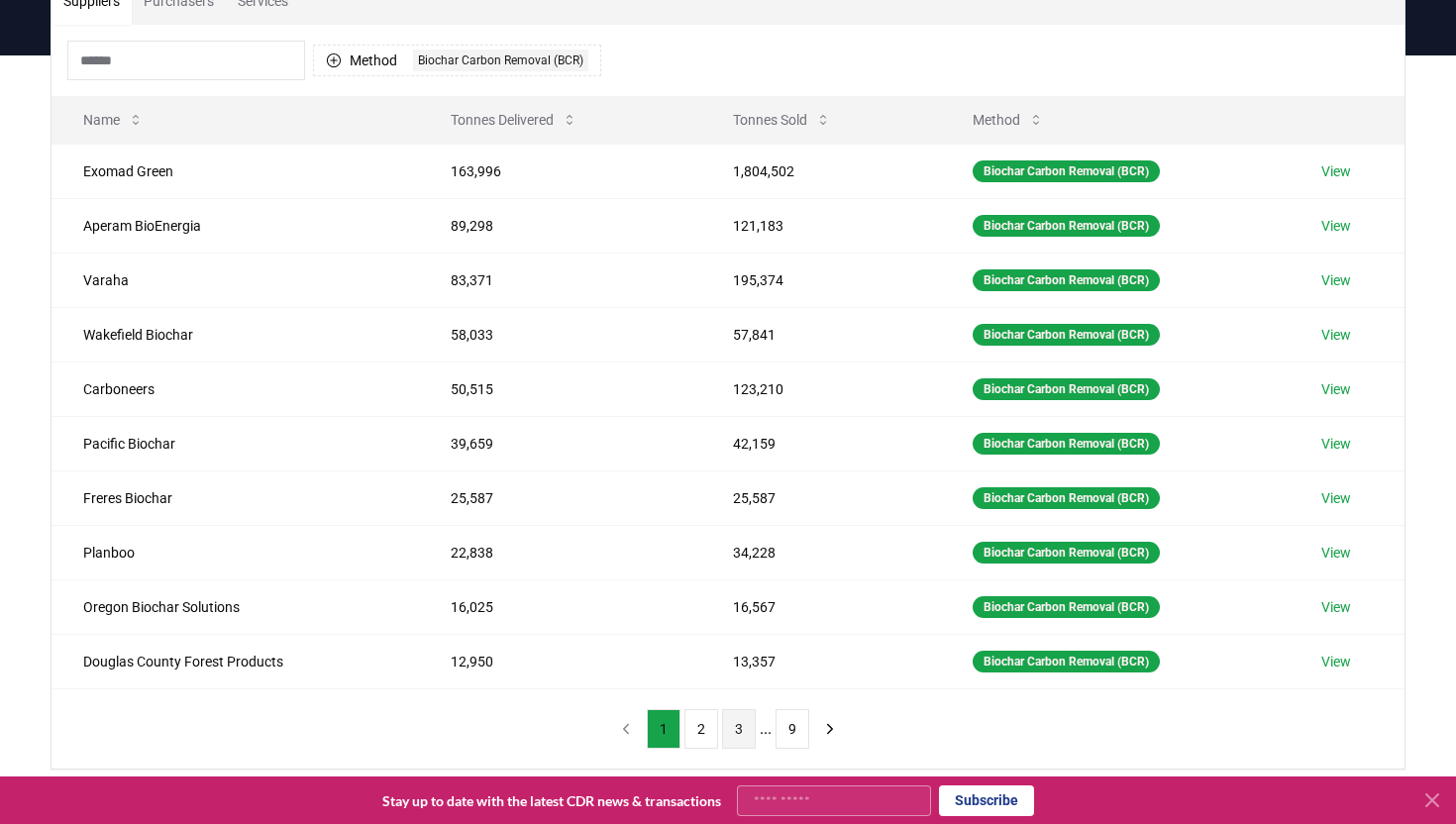click on "3" at bounding box center [739, 729] 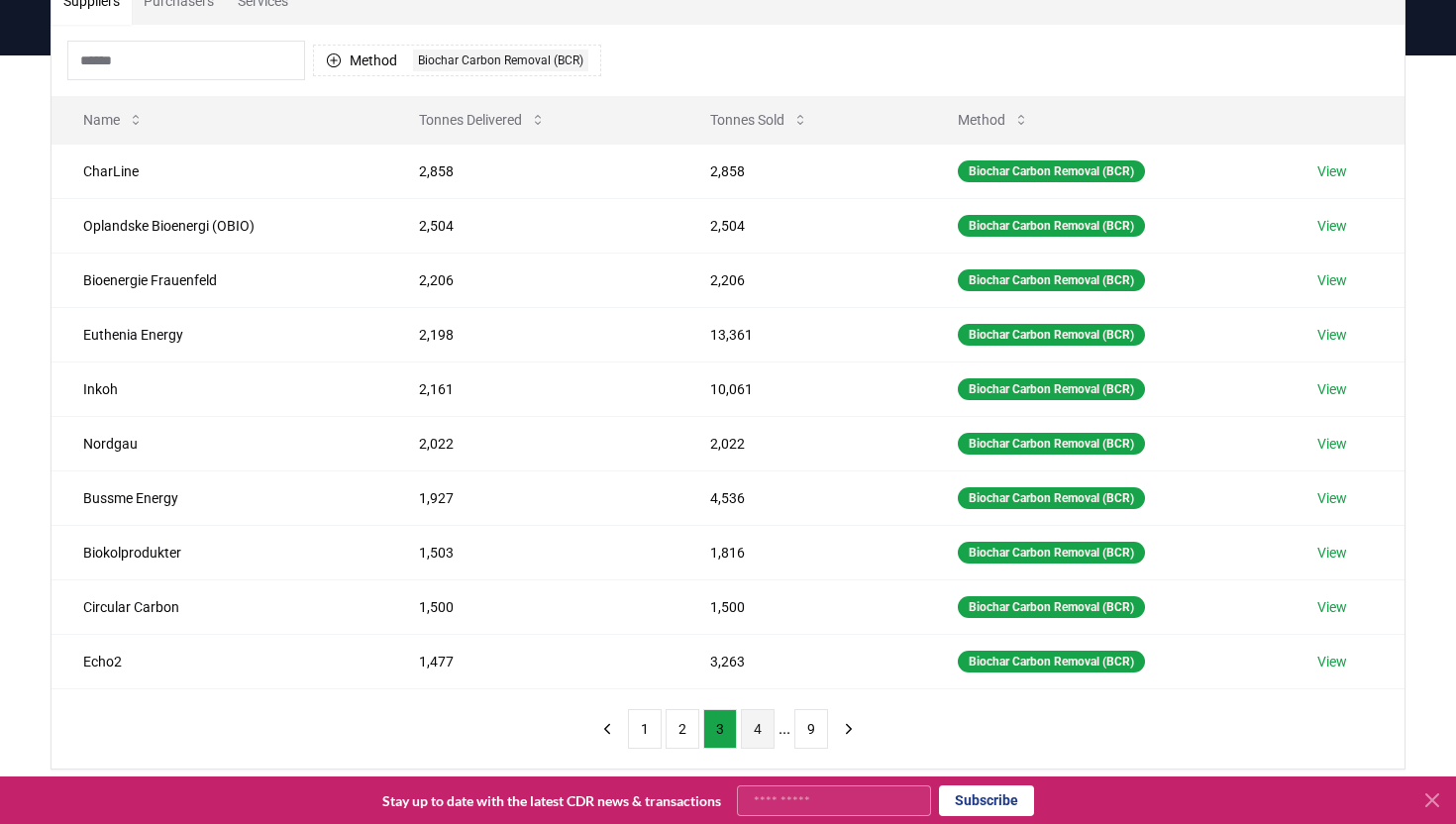 click on "4" at bounding box center (758, 729) 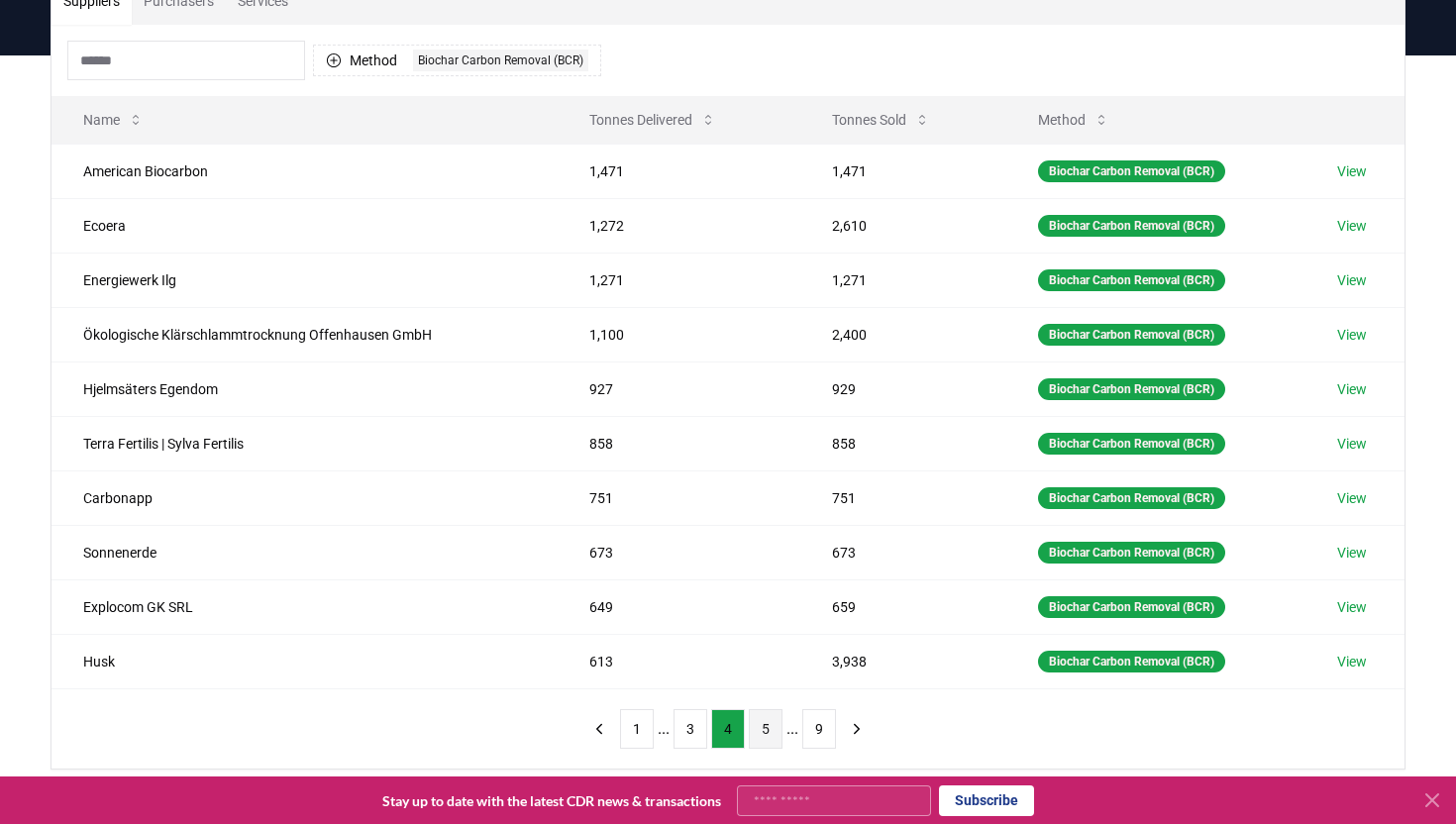 click on "5" at bounding box center (766, 729) 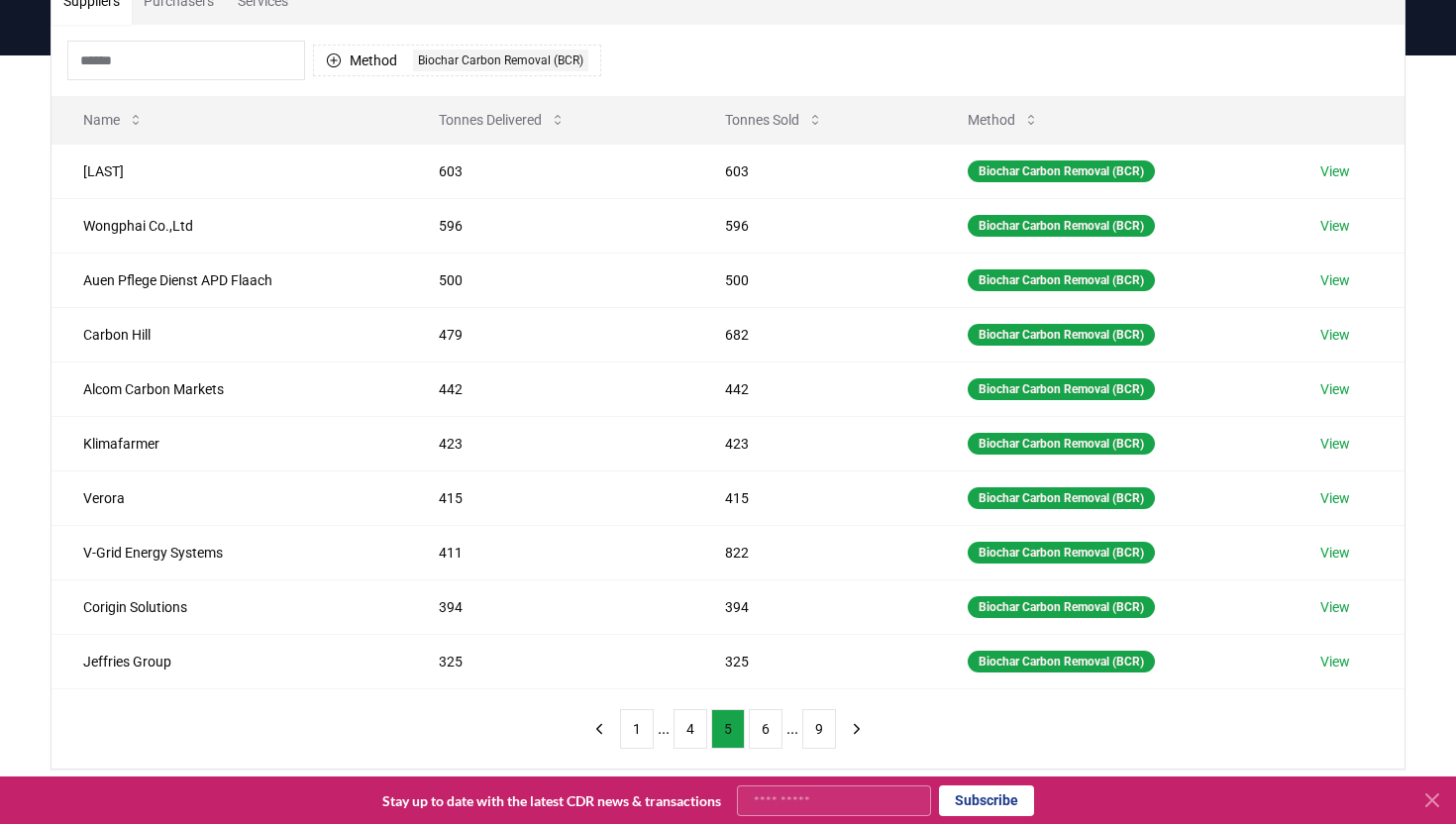 click on "6" at bounding box center (766, 729) 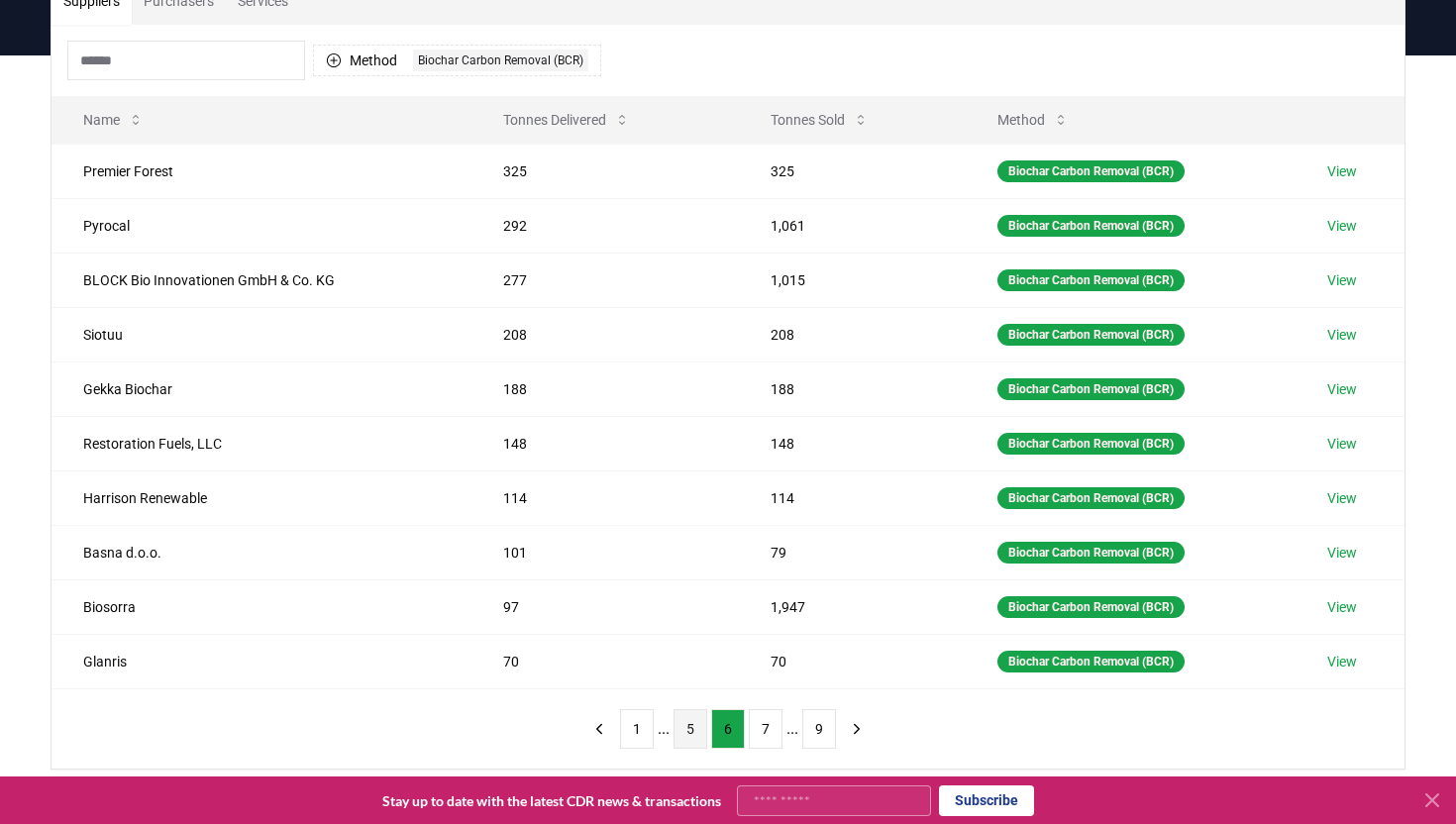 click on "7" at bounding box center [766, 729] 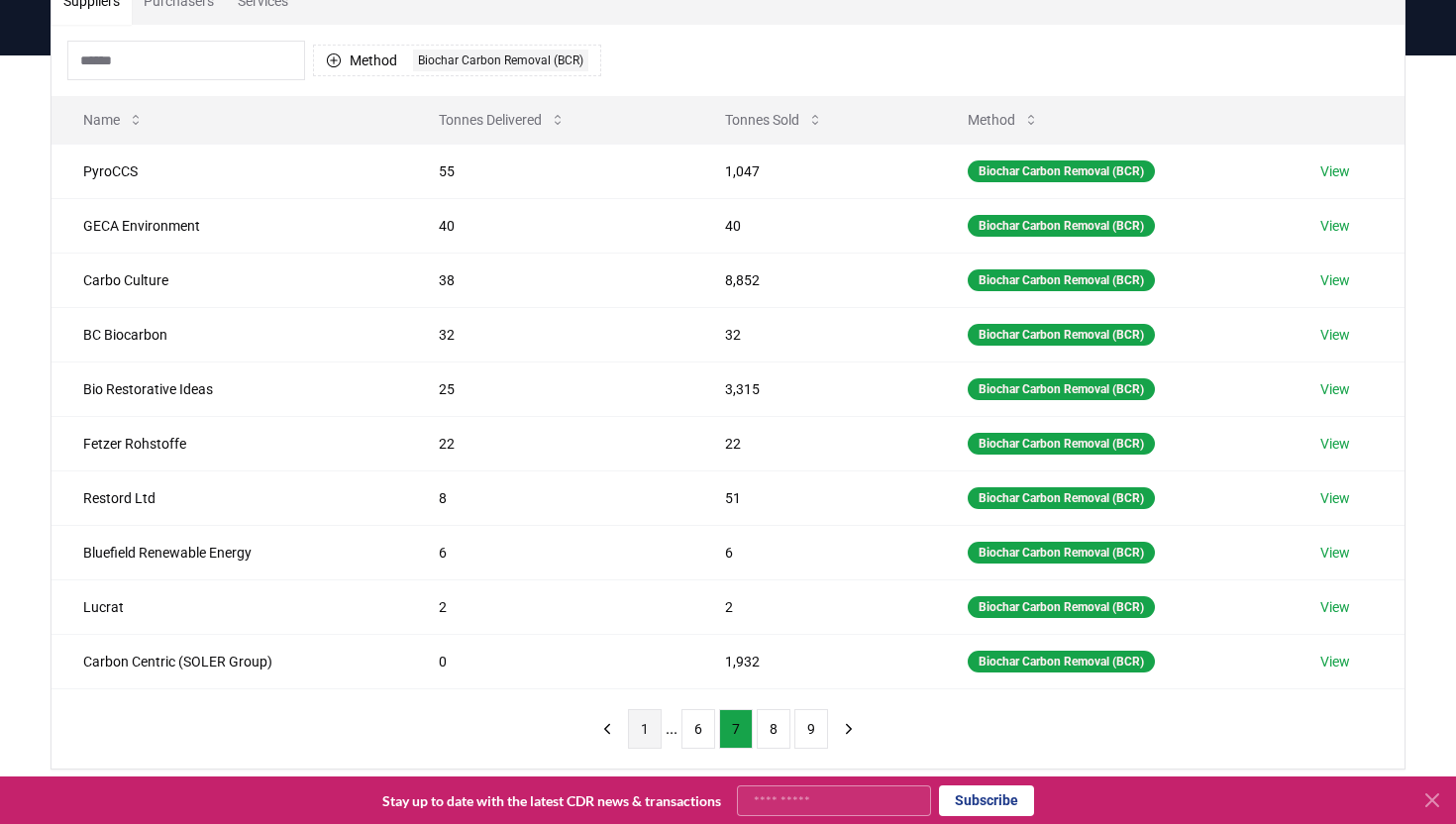 click on "1" at bounding box center [645, 729] 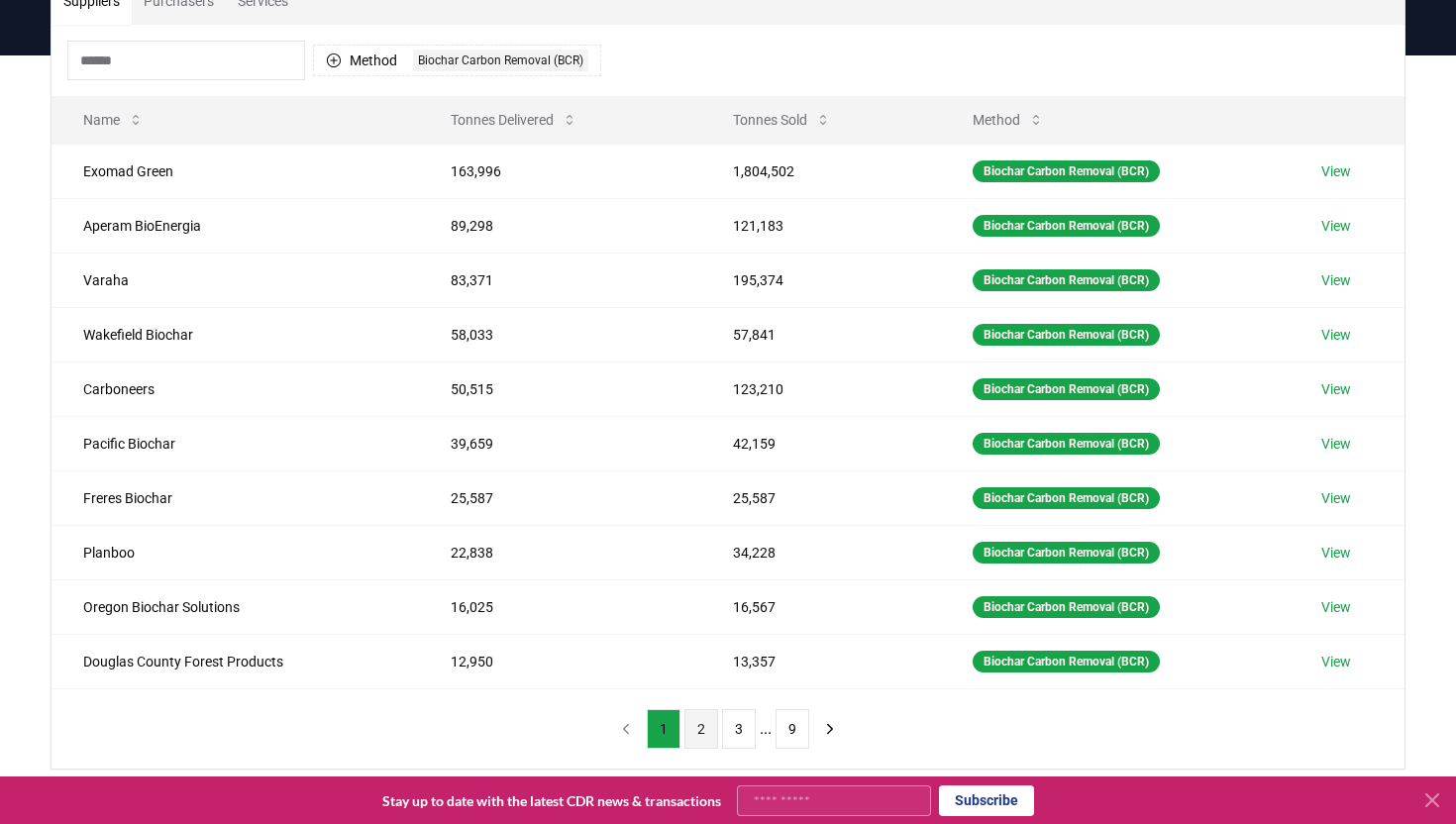 click on "2" at bounding box center [701, 729] 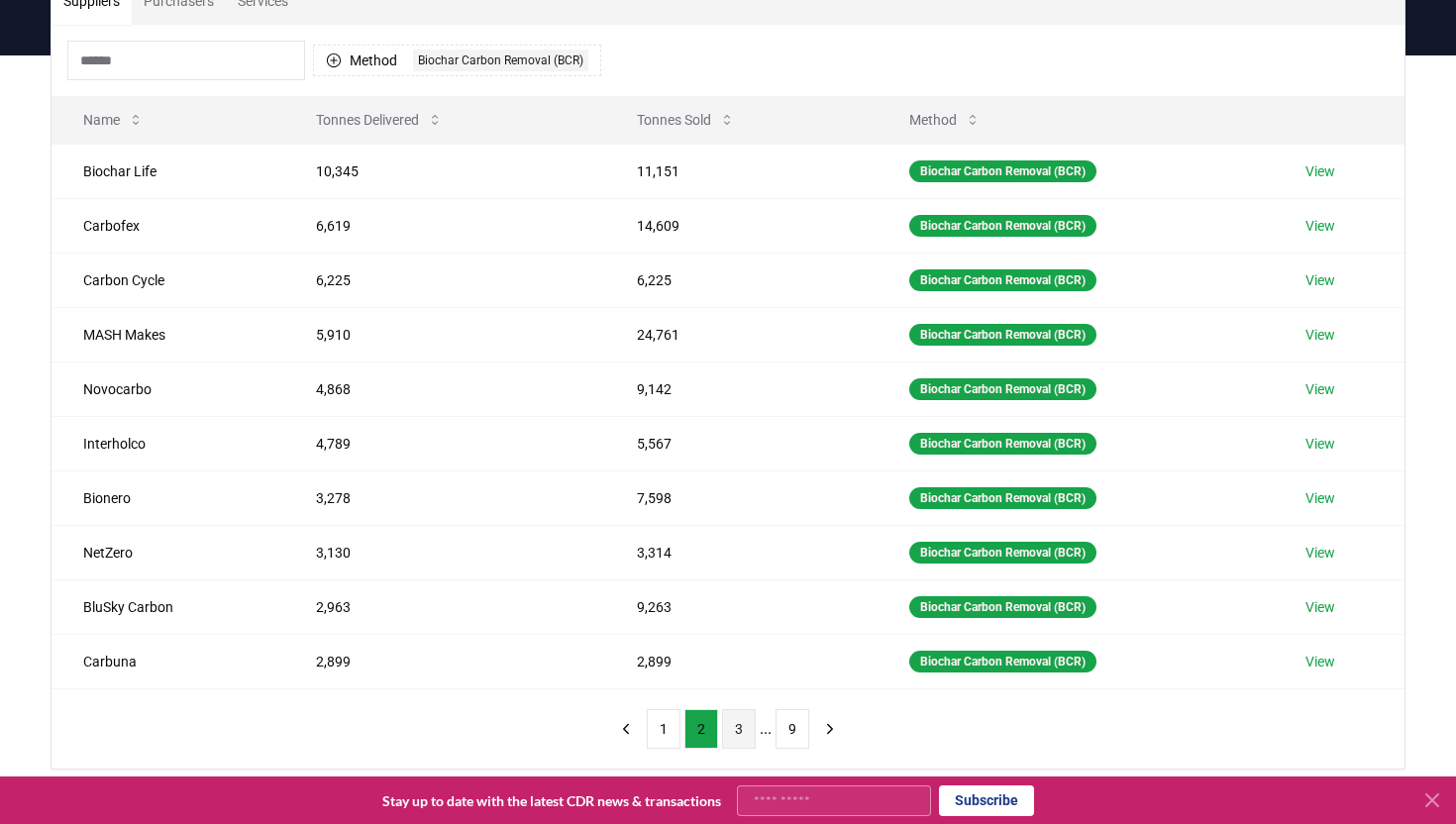 click on "3" at bounding box center (739, 729) 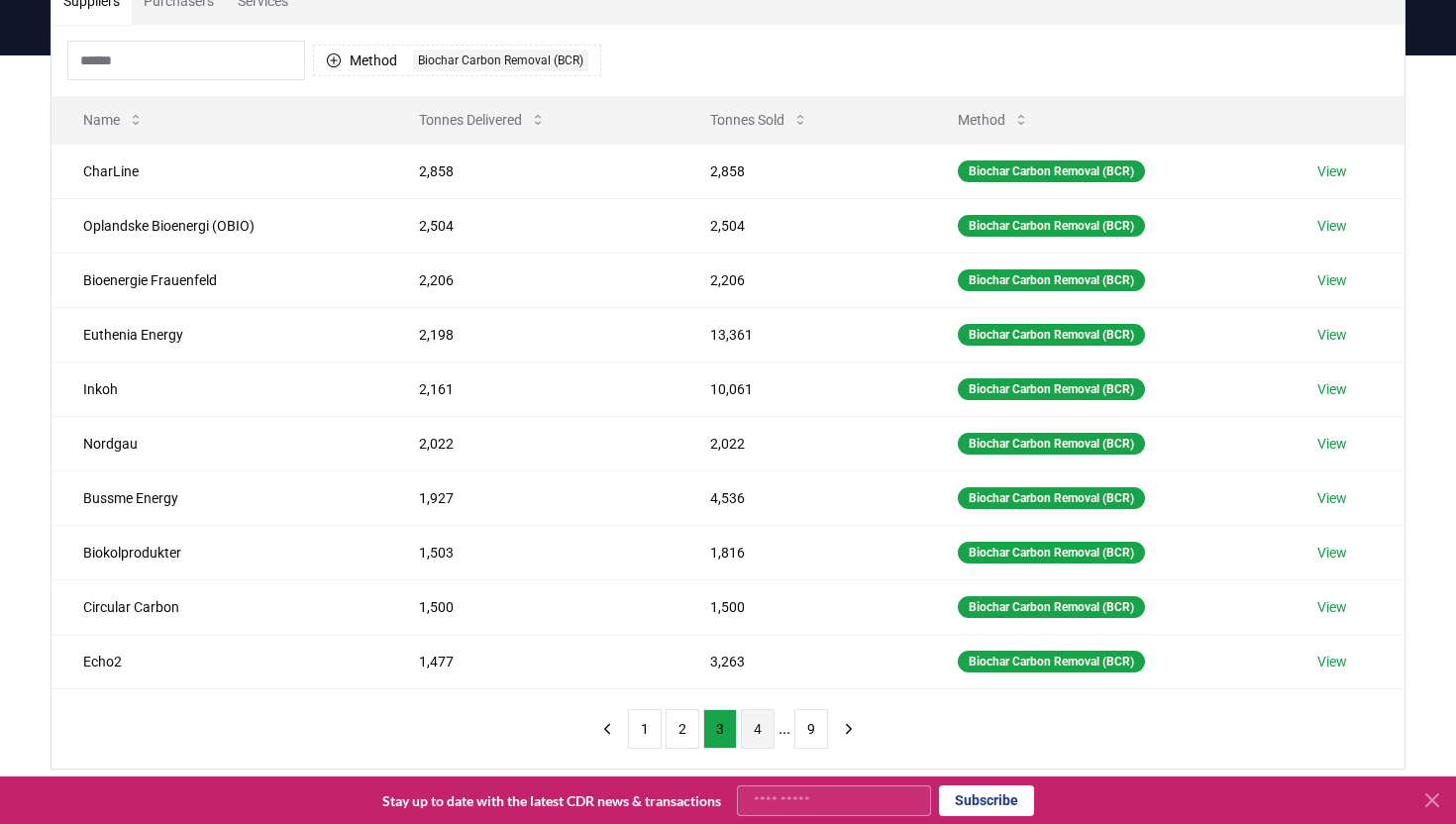 click on "4" at bounding box center (758, 729) 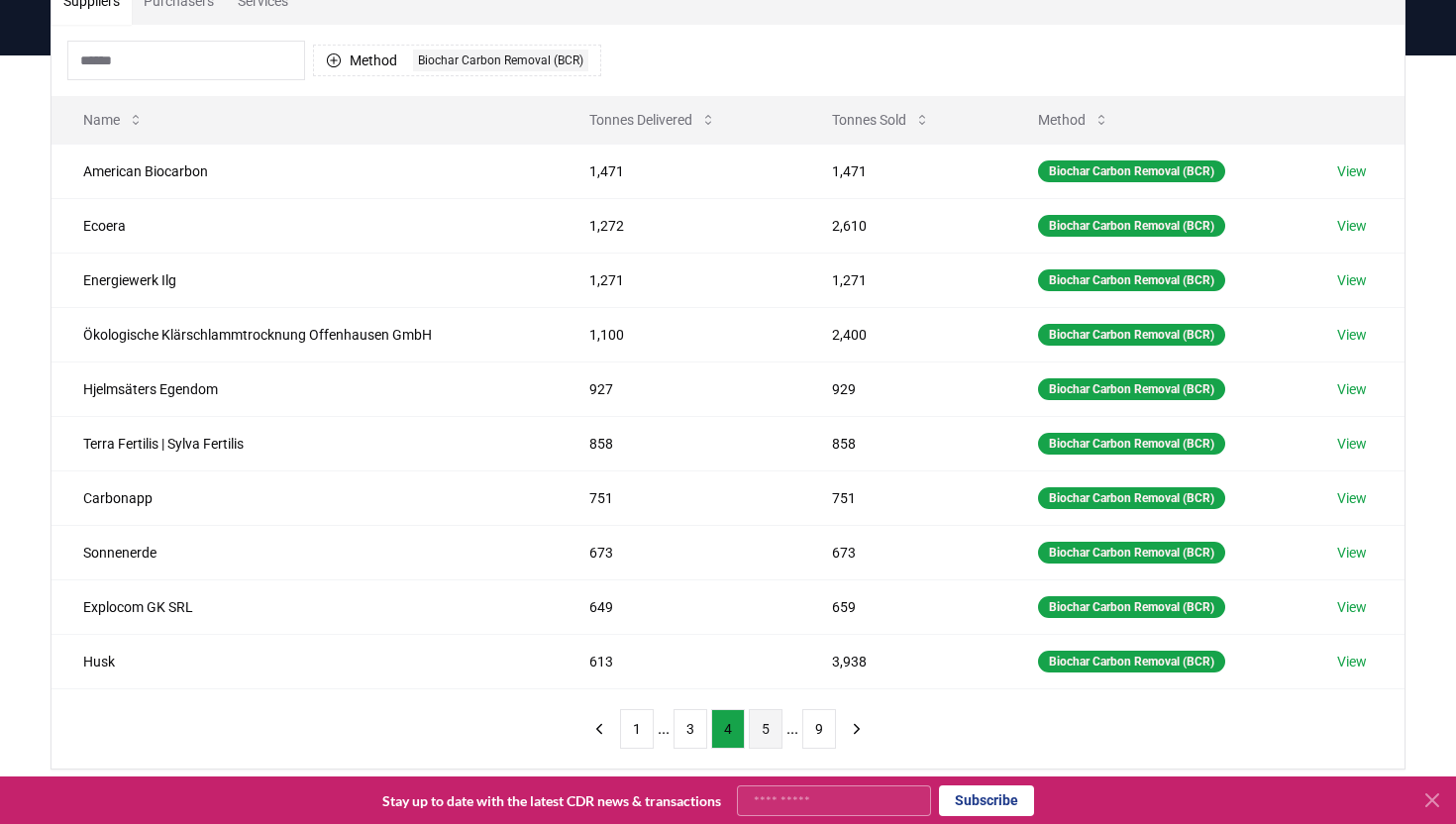 click on "5" at bounding box center (766, 729) 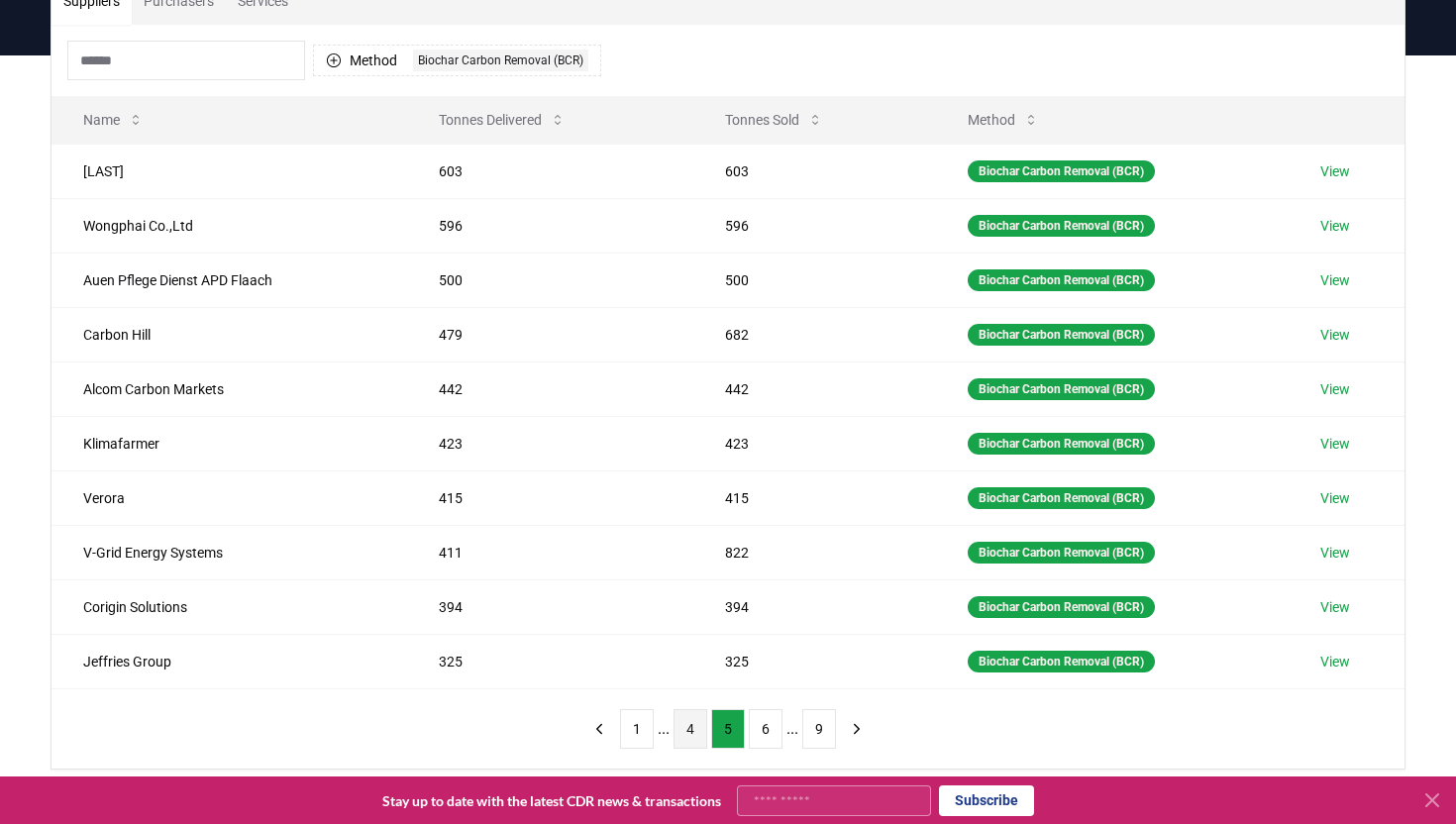 click on "4" at bounding box center (690, 729) 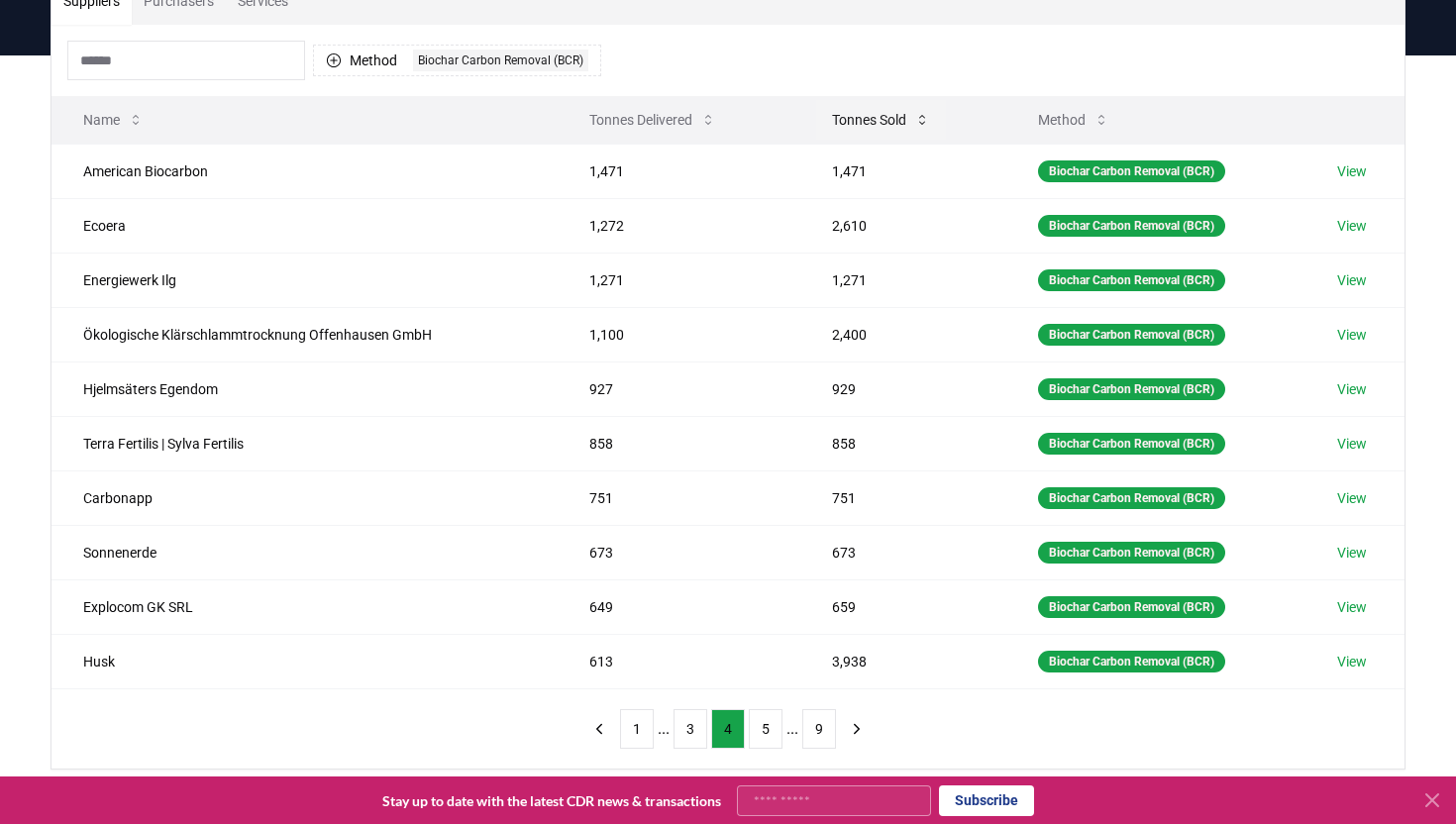 click on "Tonnes Sold" at bounding box center (881, 120) 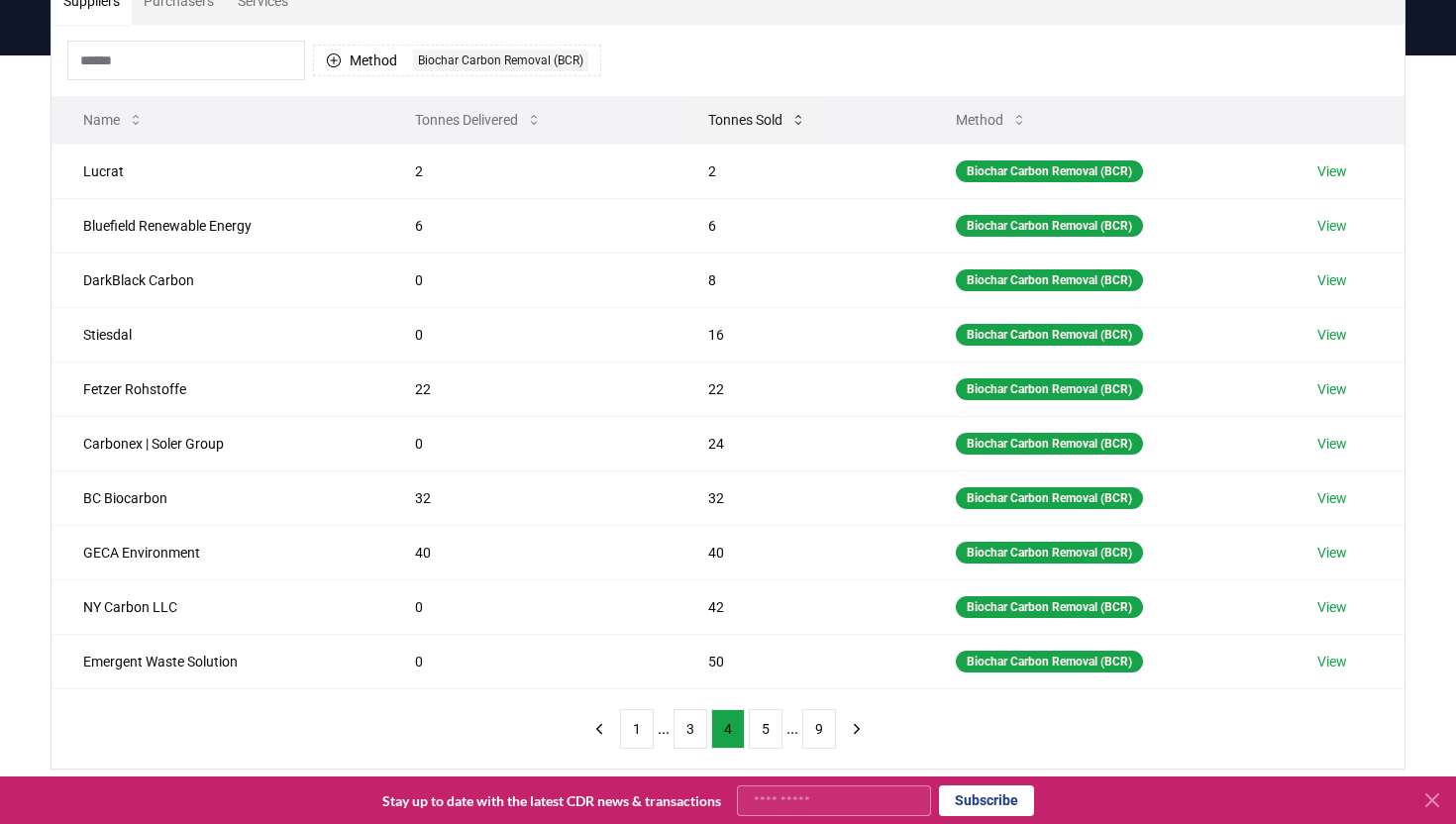 click on "Tonnes Sold" at bounding box center (757, 120) 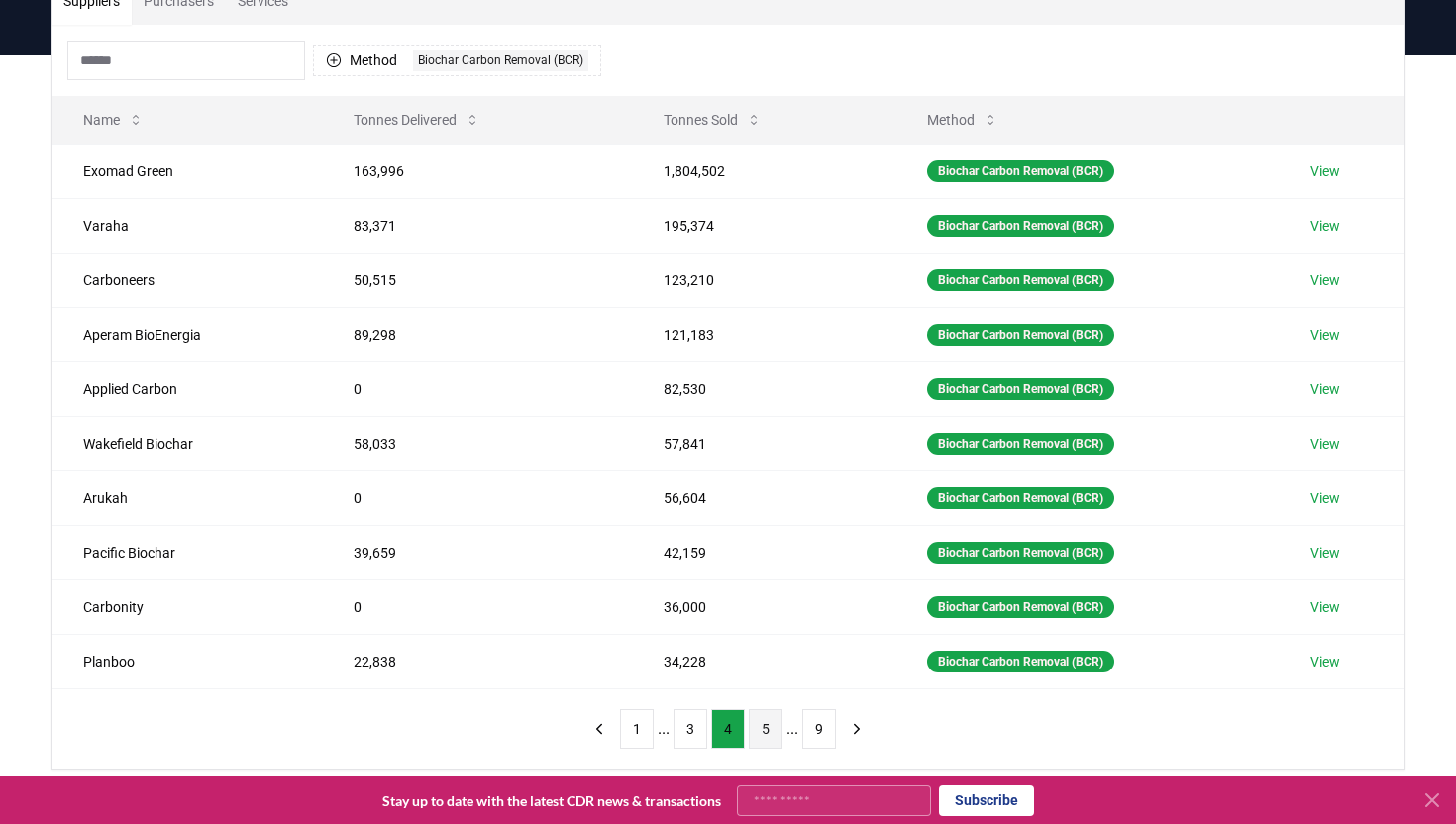 click on "5" at bounding box center [766, 729] 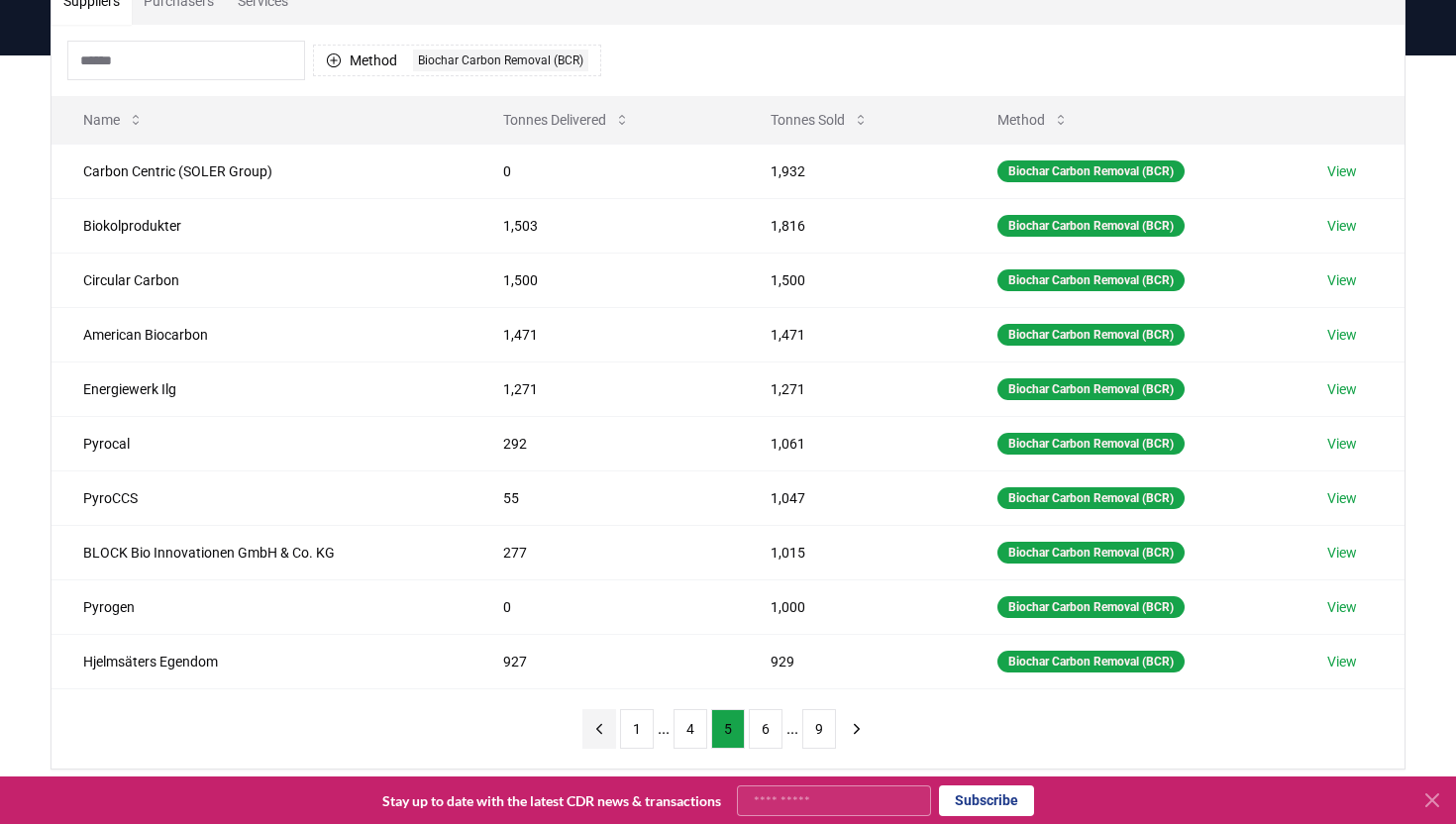 click 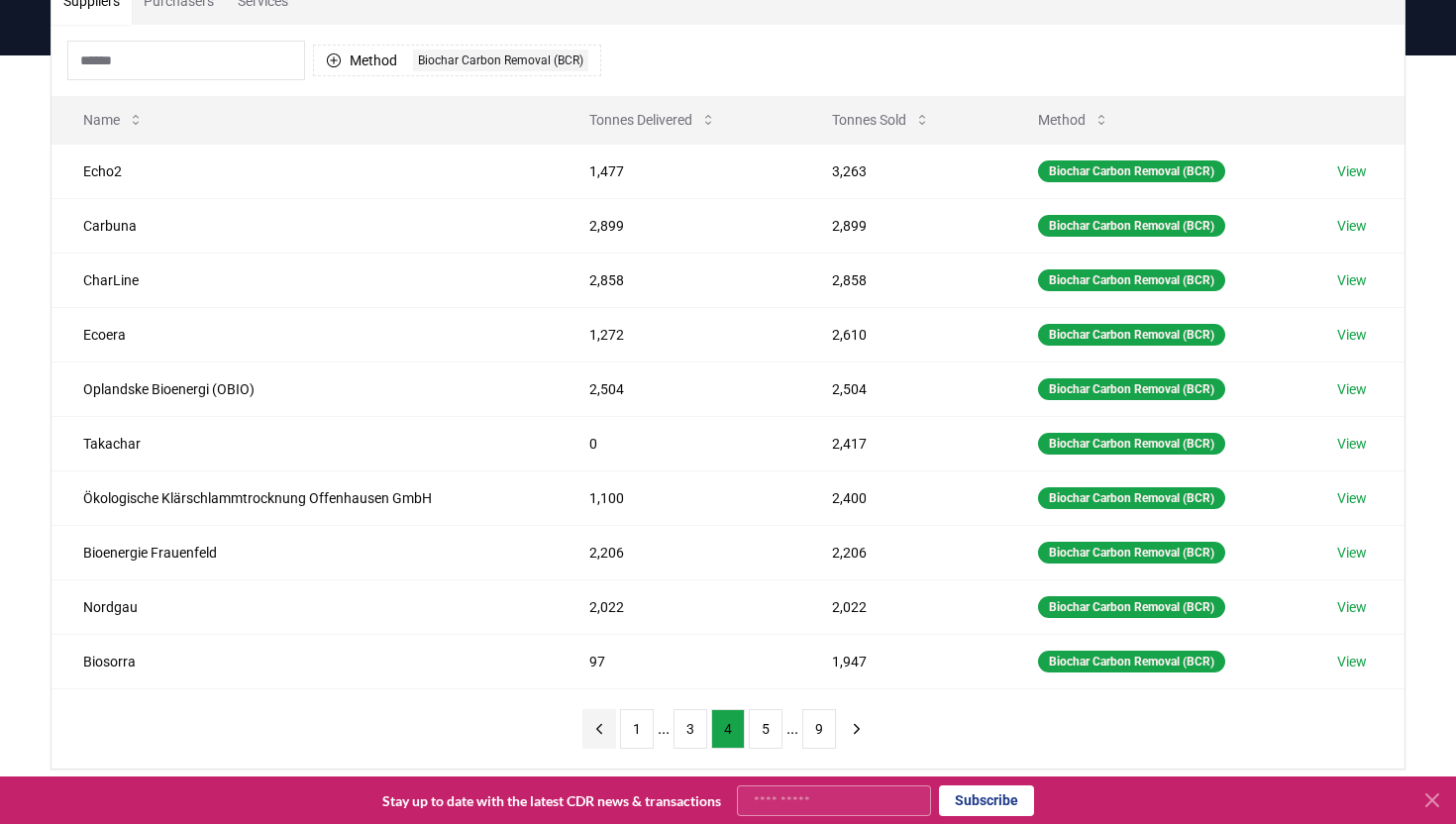 click 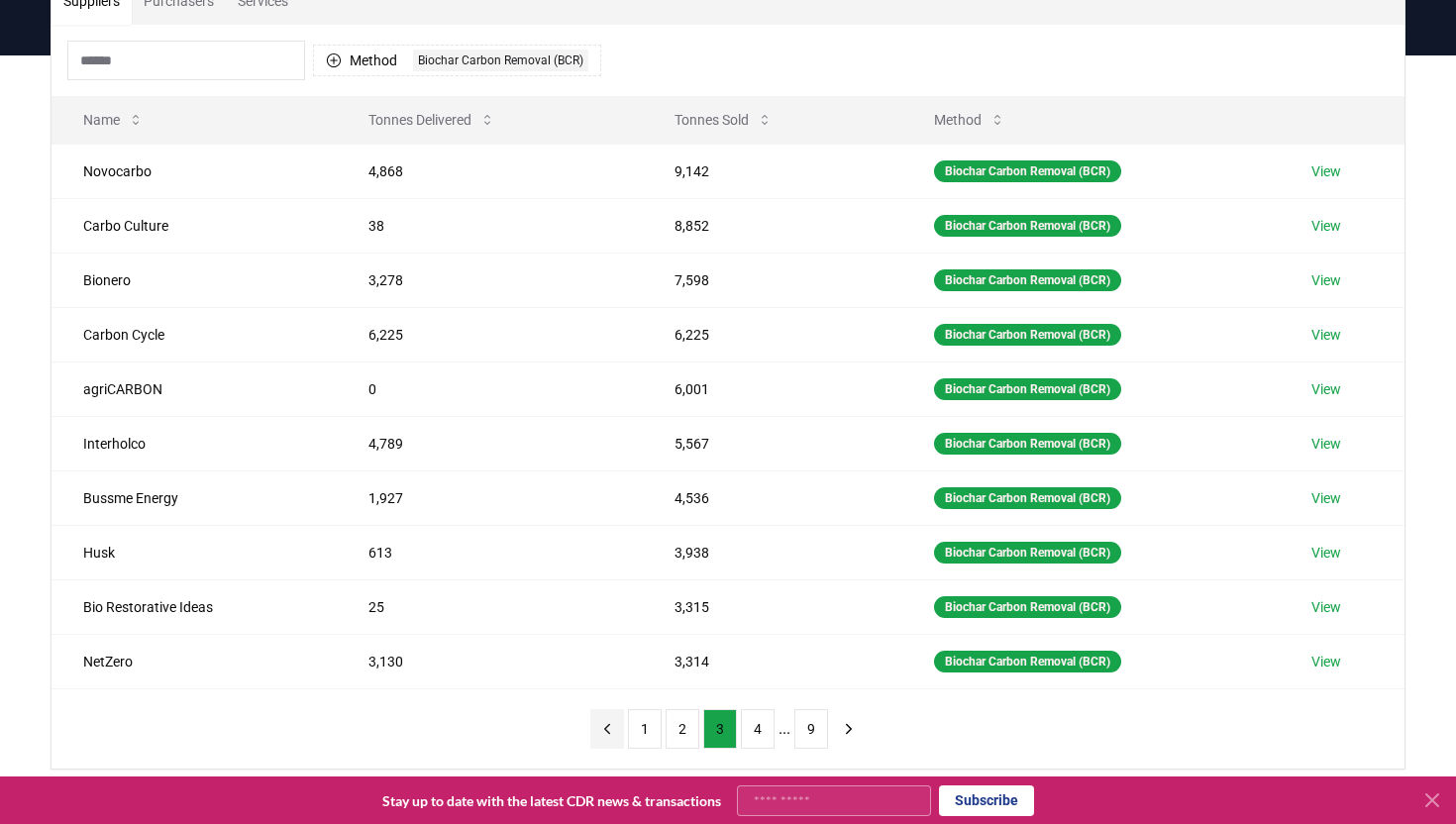click 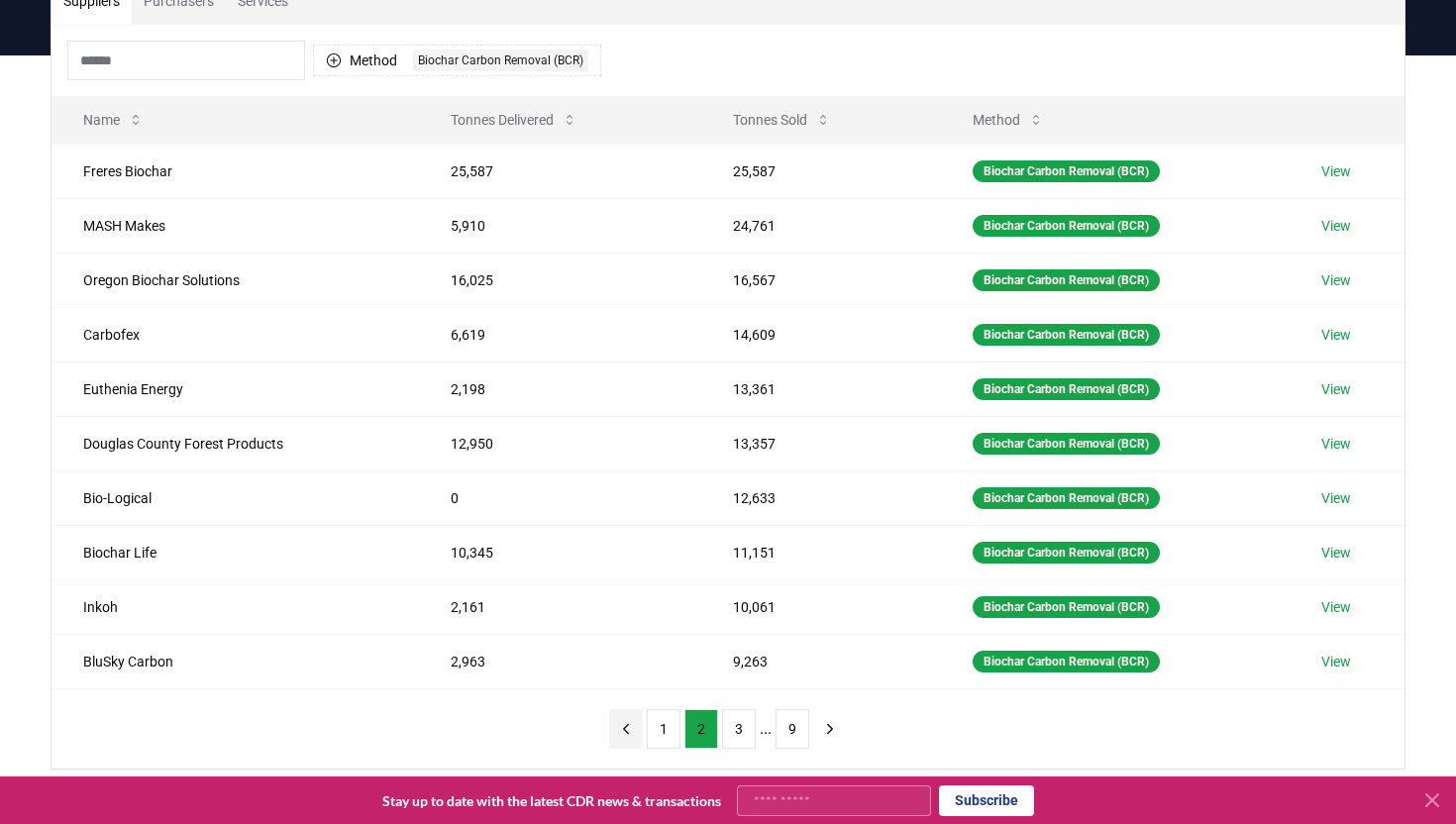 click on "1 2 3 ... 9" at bounding box center (728, 729) 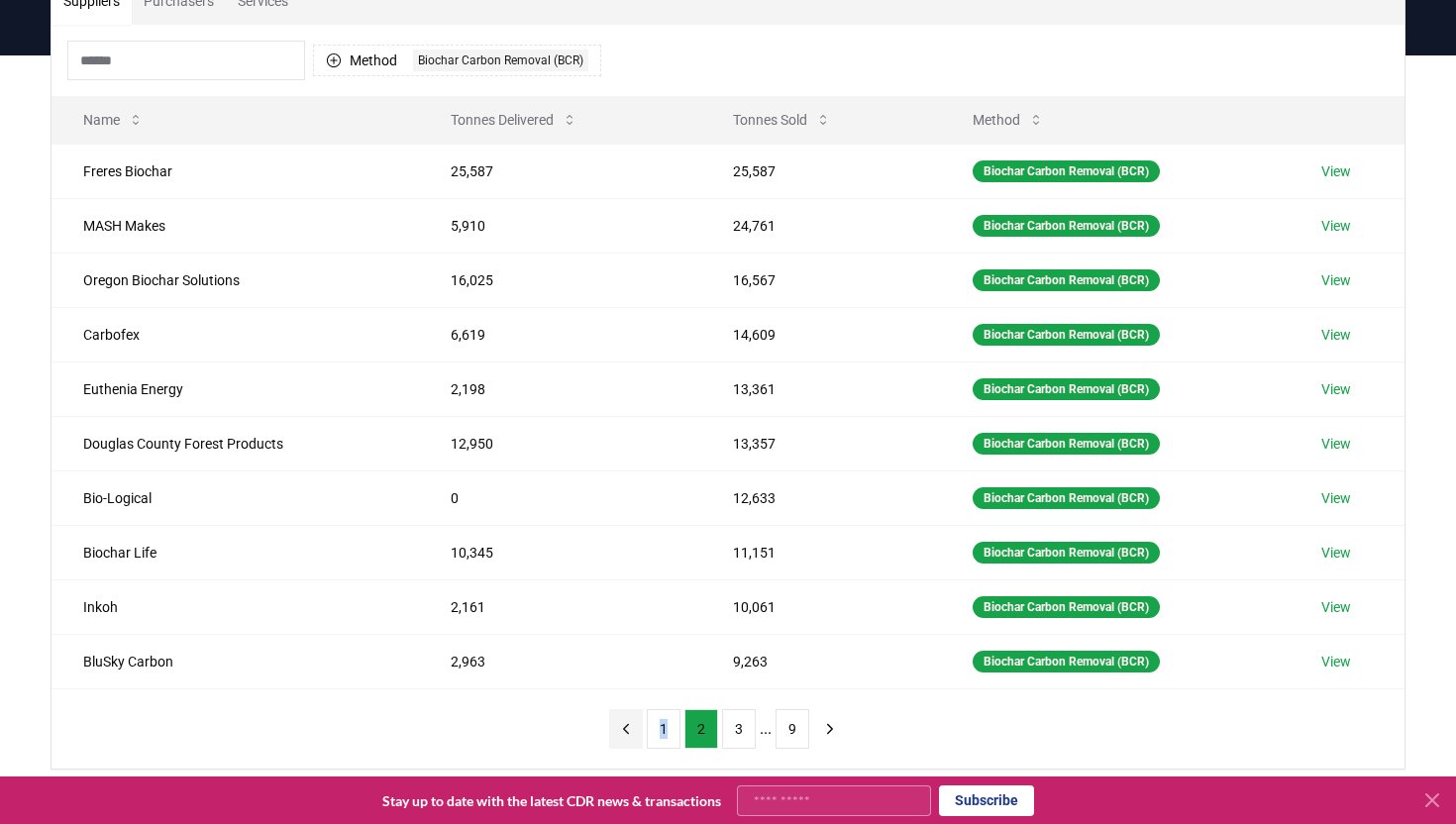 click 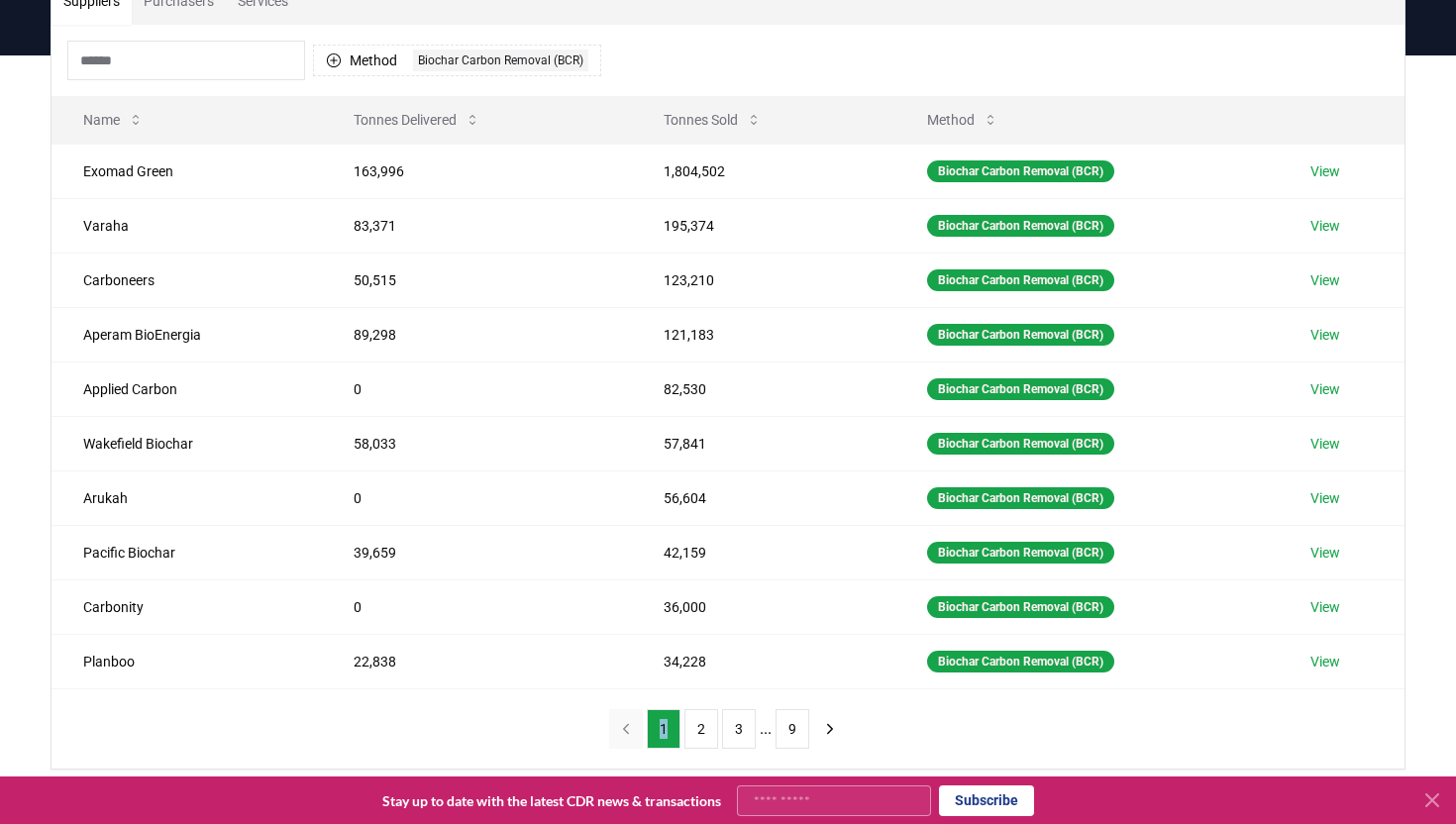 click on "1 2 3 ... 9" at bounding box center [728, 729] 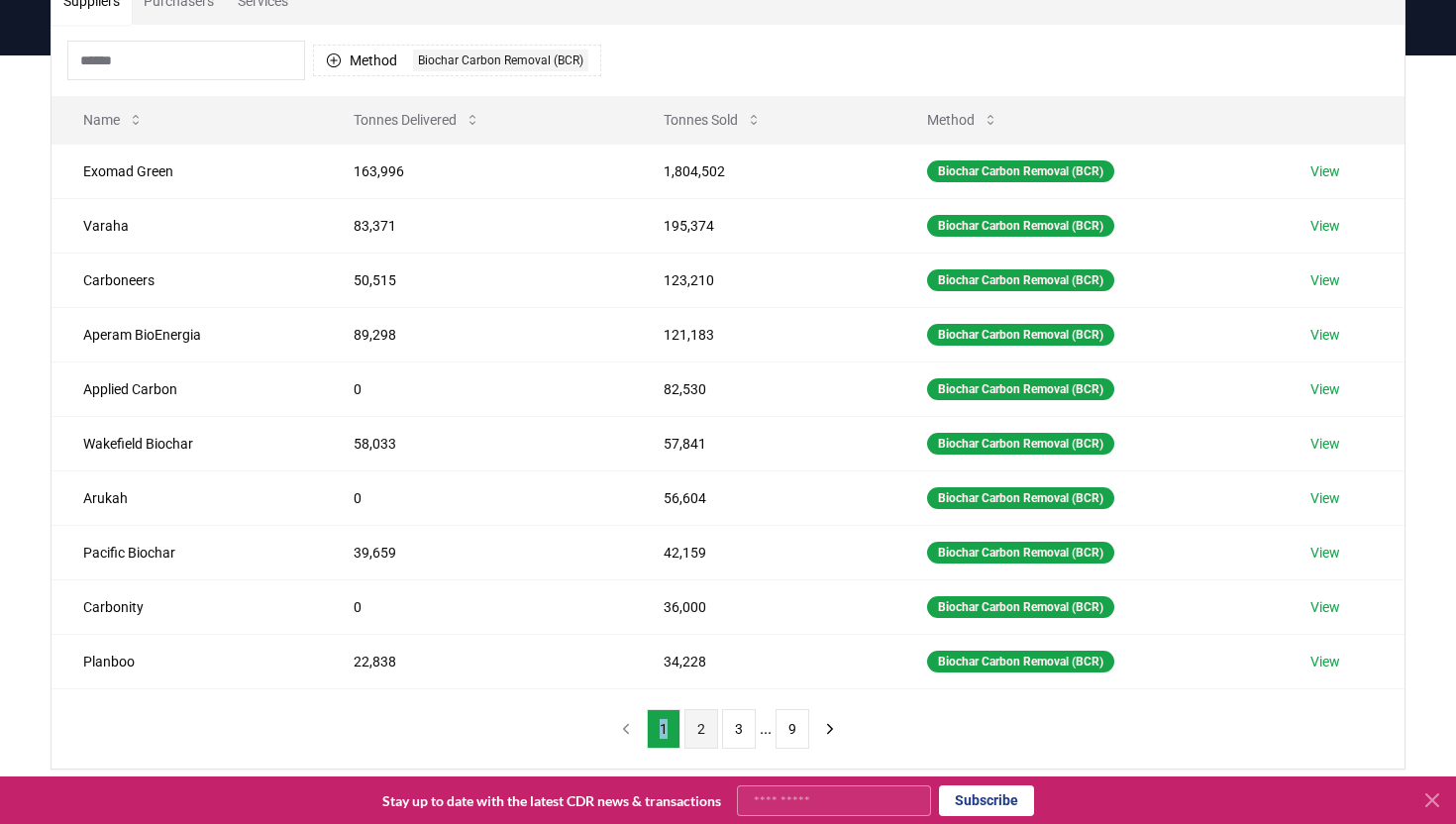 click on "2" at bounding box center [701, 729] 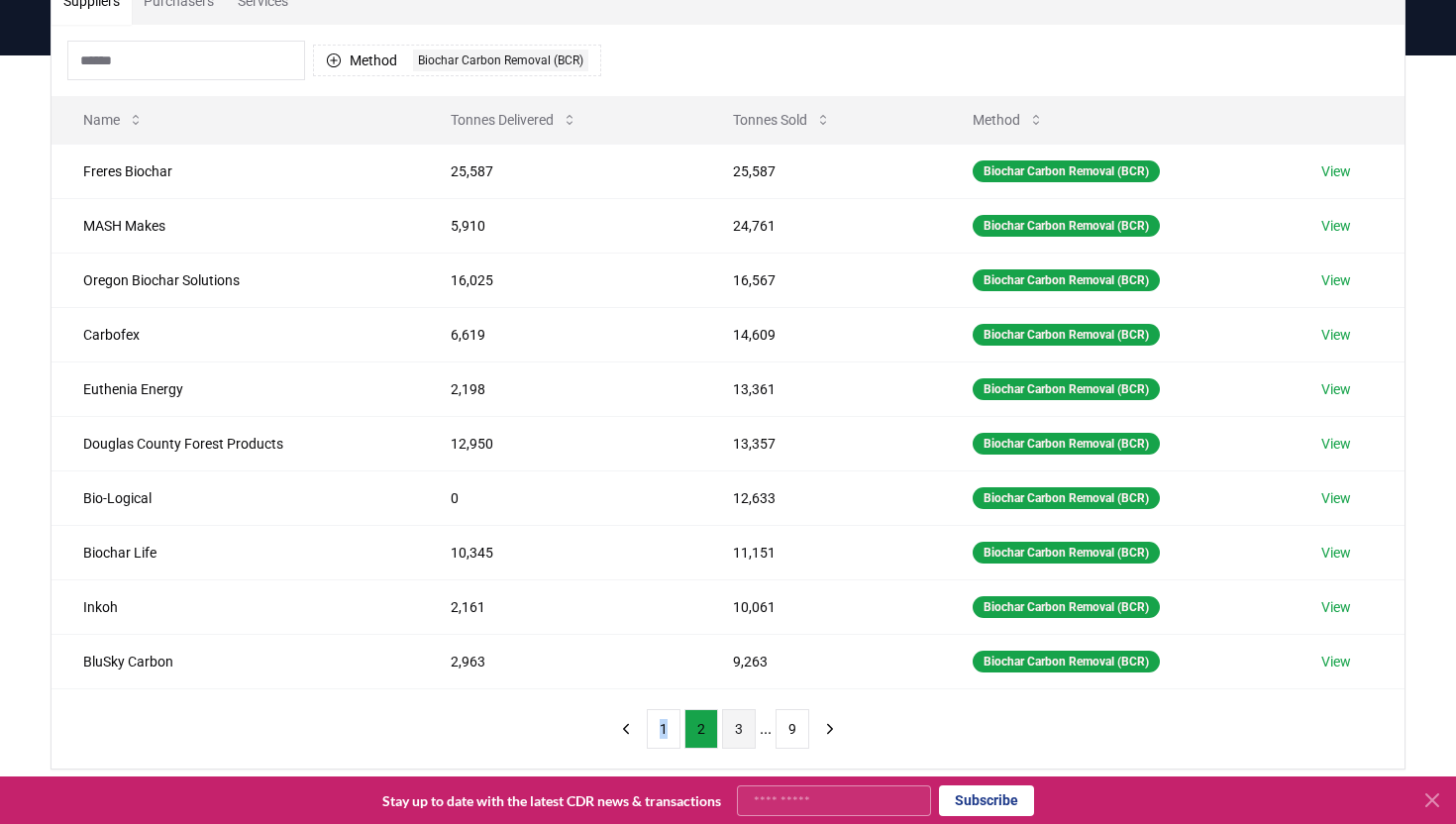 click on "3" at bounding box center [739, 729] 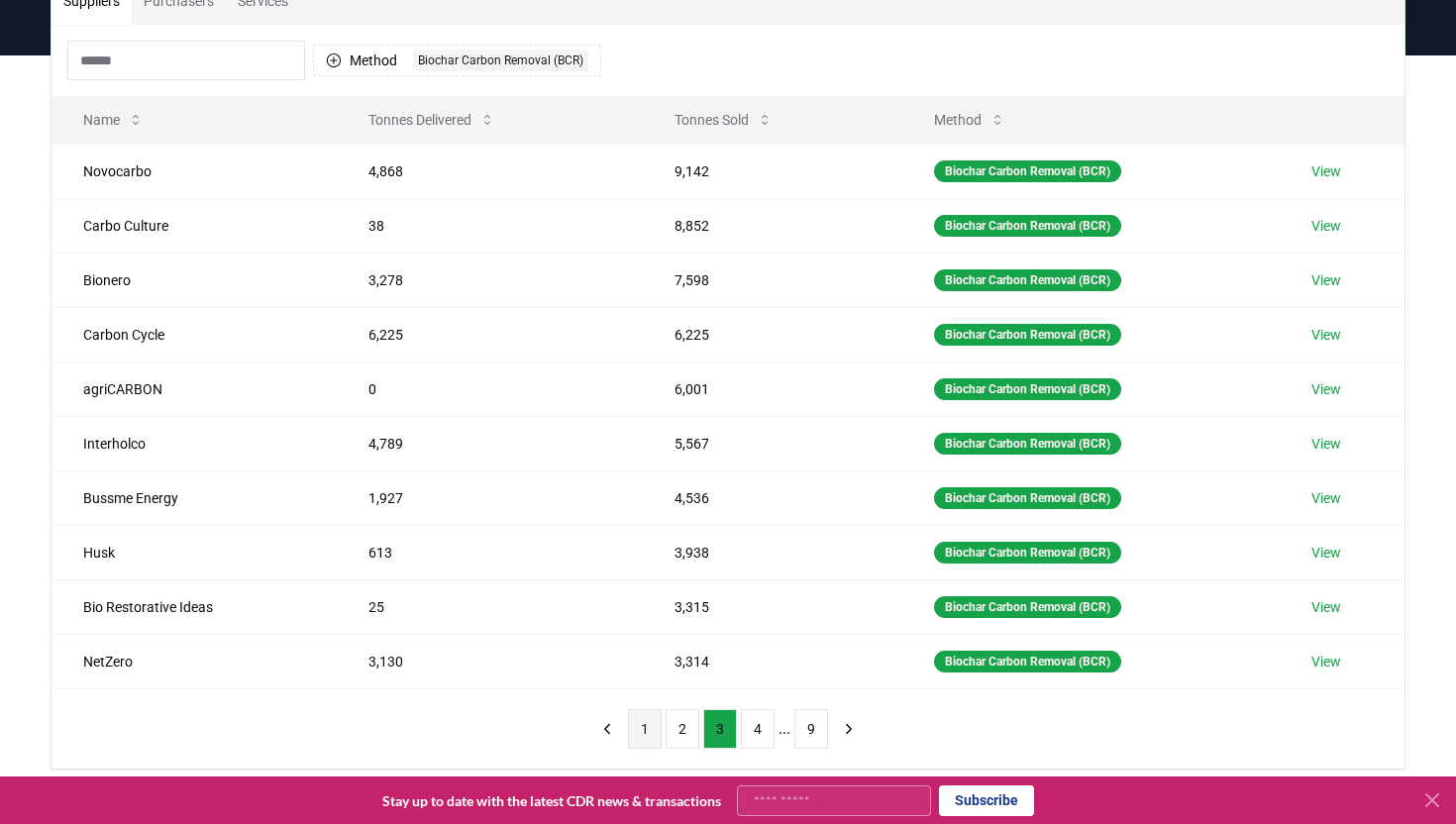 click on "1" at bounding box center (645, 729) 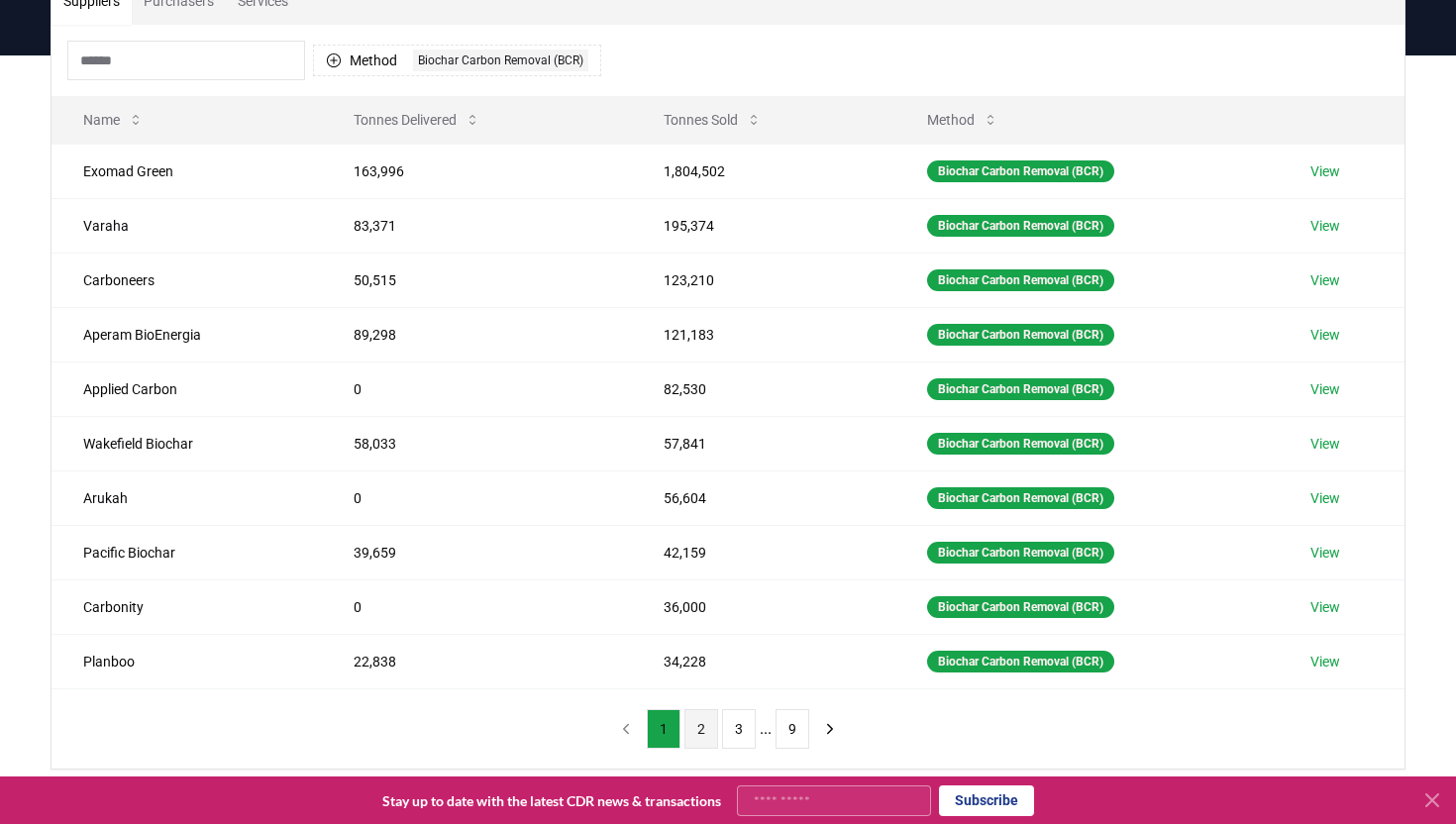 click on "2" at bounding box center (701, 729) 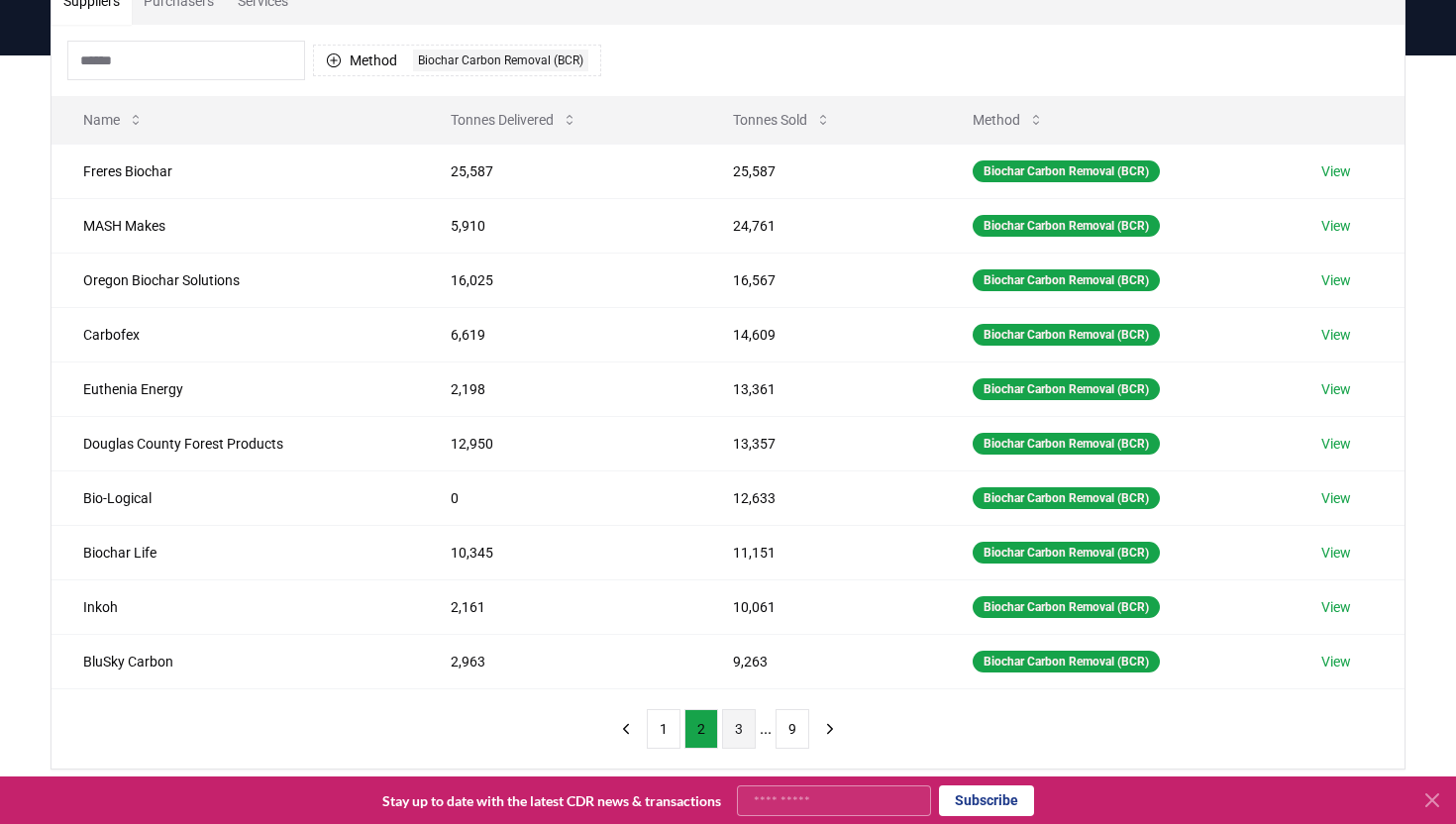 click on "3" at bounding box center [739, 729] 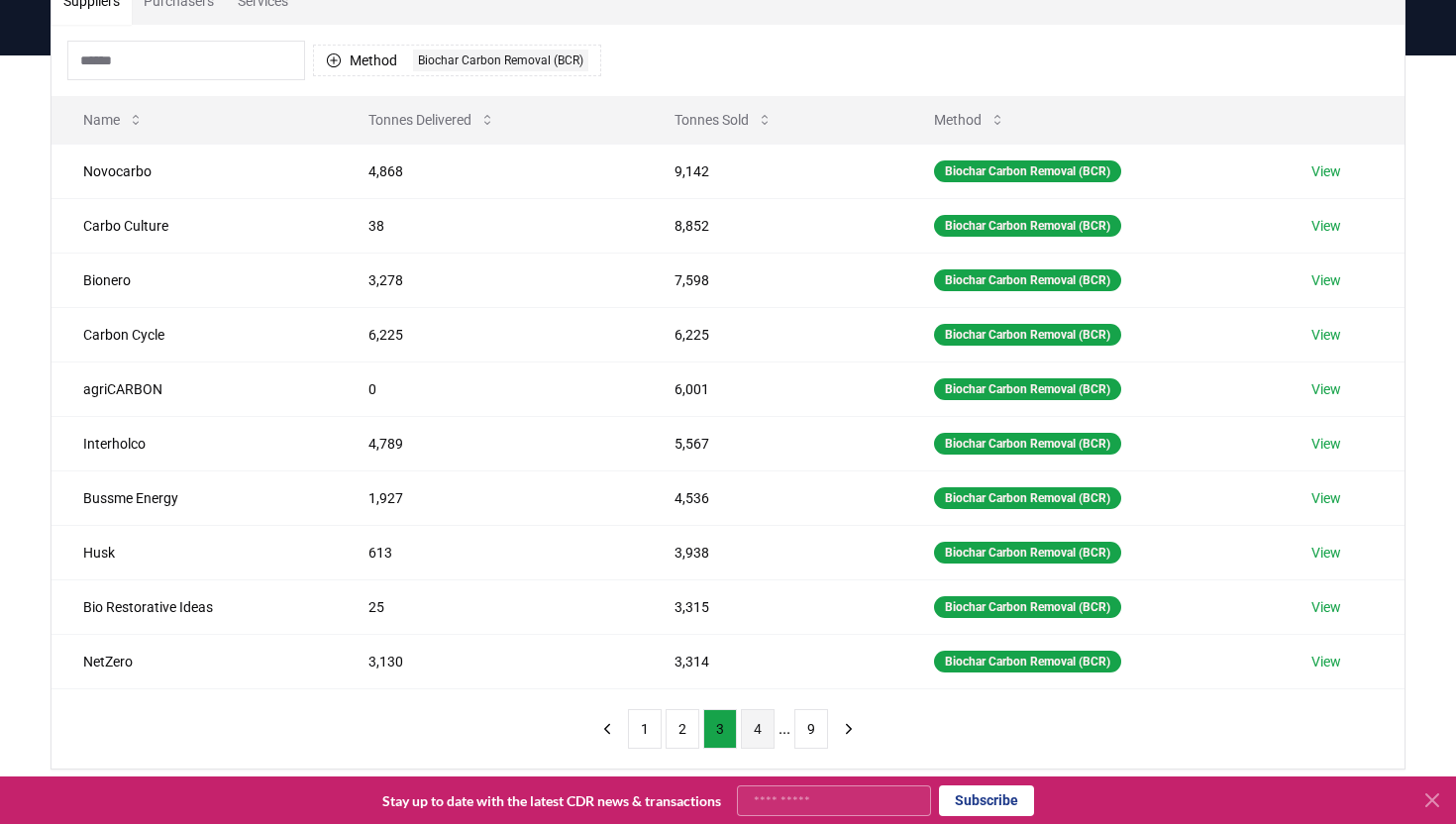 click on "4" at bounding box center [758, 729] 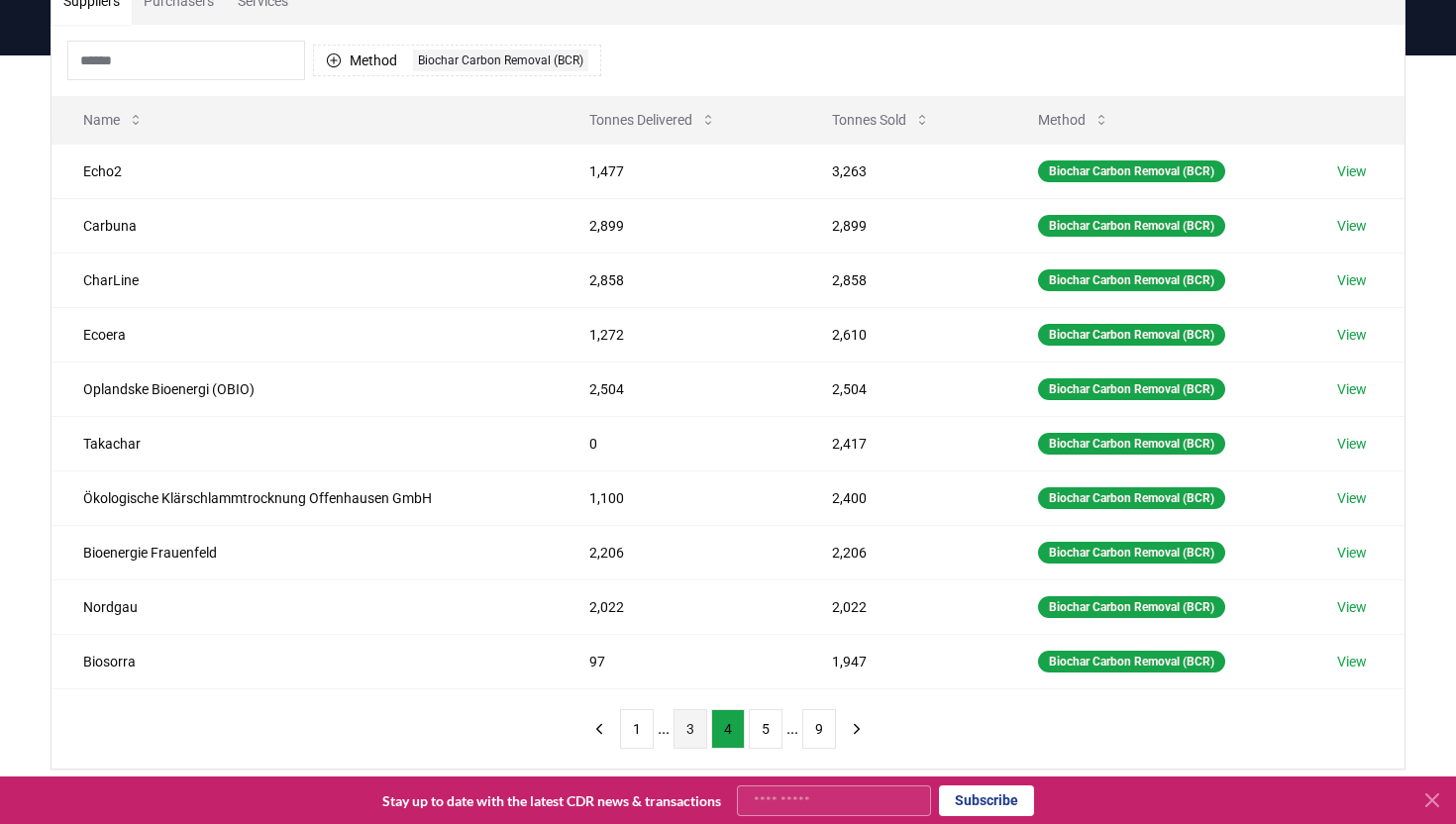 click on "3" at bounding box center [690, 729] 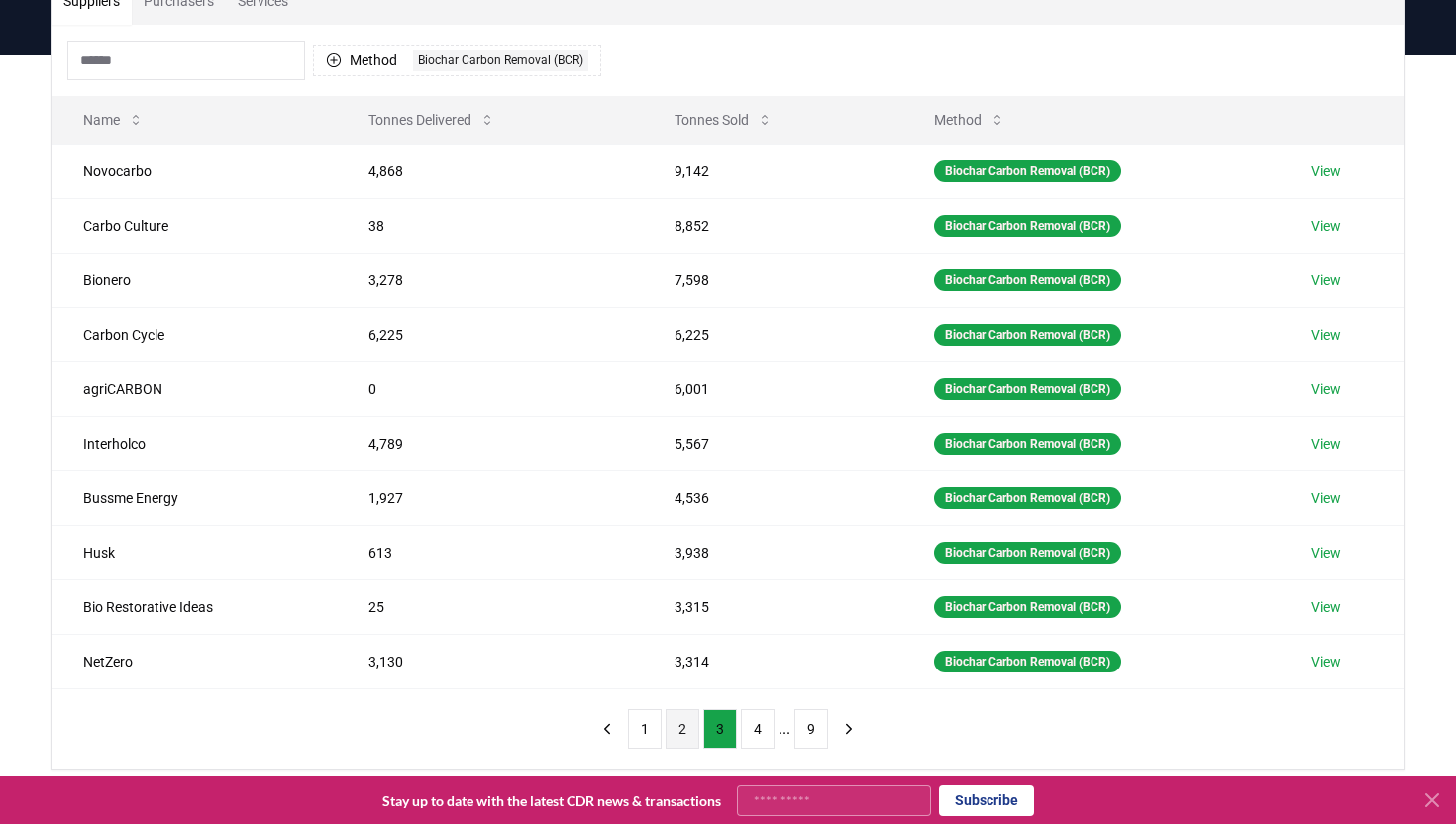 click on "2" at bounding box center [682, 729] 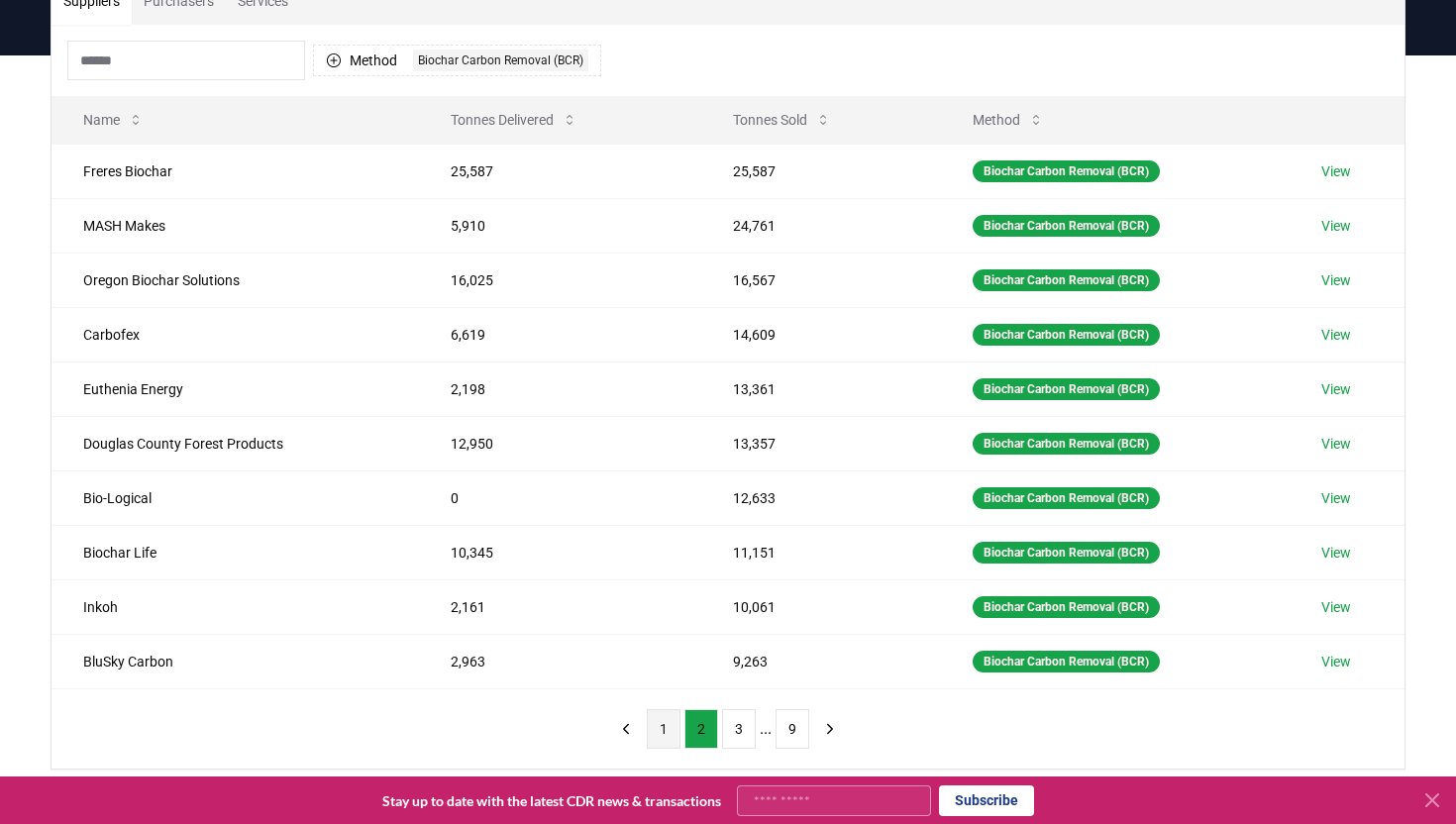 click on "1" at bounding box center (664, 729) 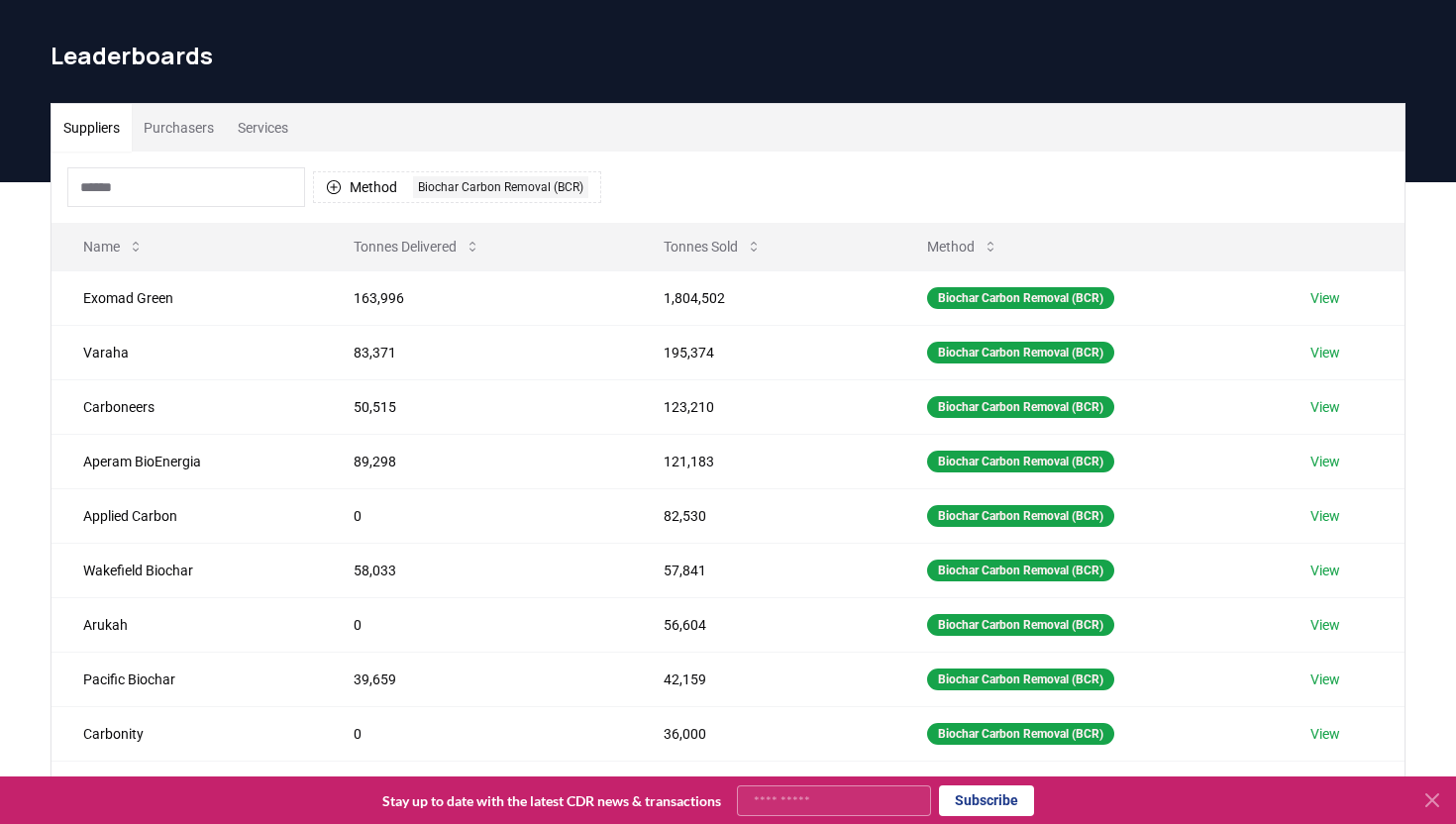 scroll, scrollTop: 0, scrollLeft: 0, axis: both 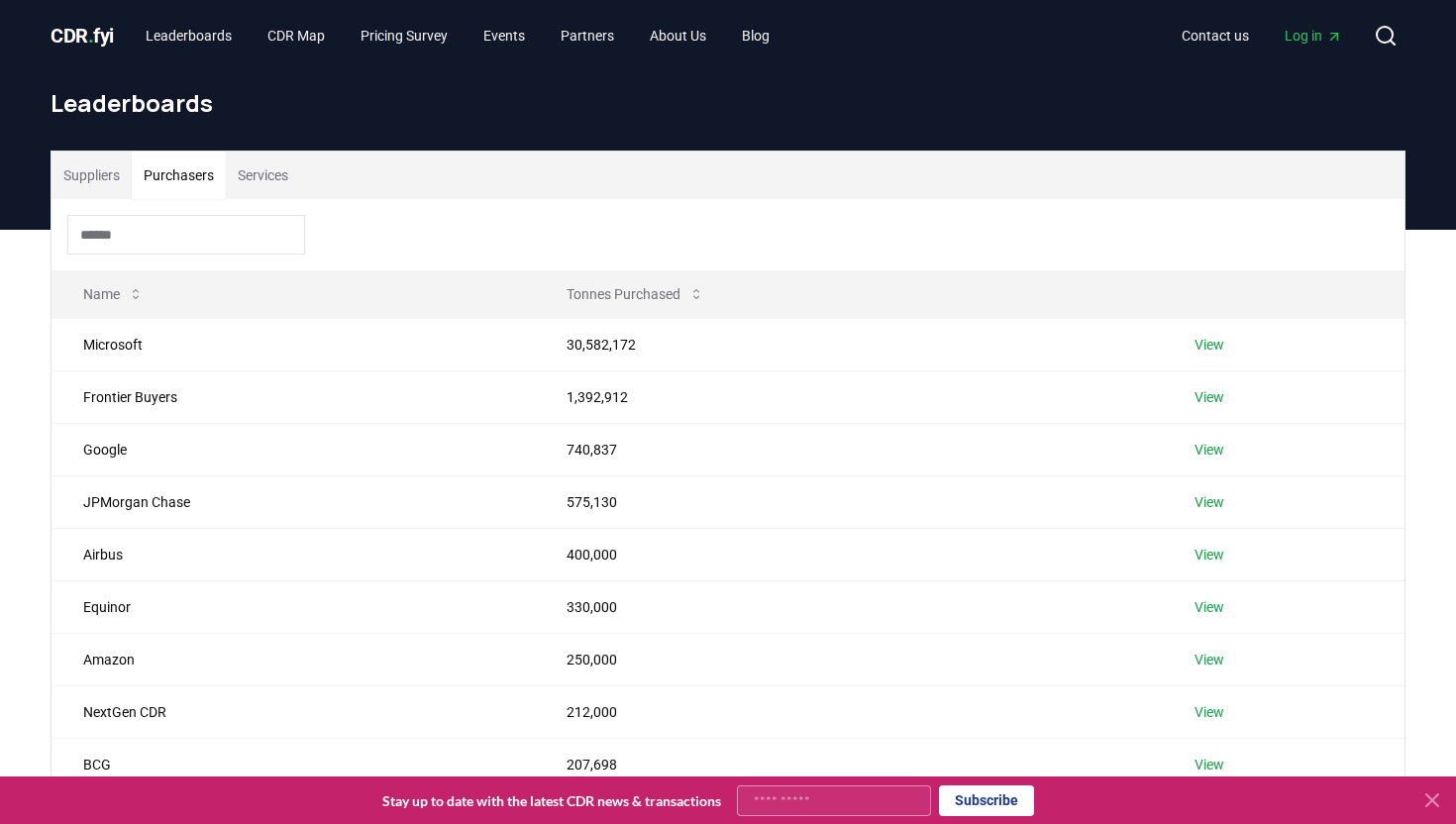 click on "Purchasers" at bounding box center (178, 175) 